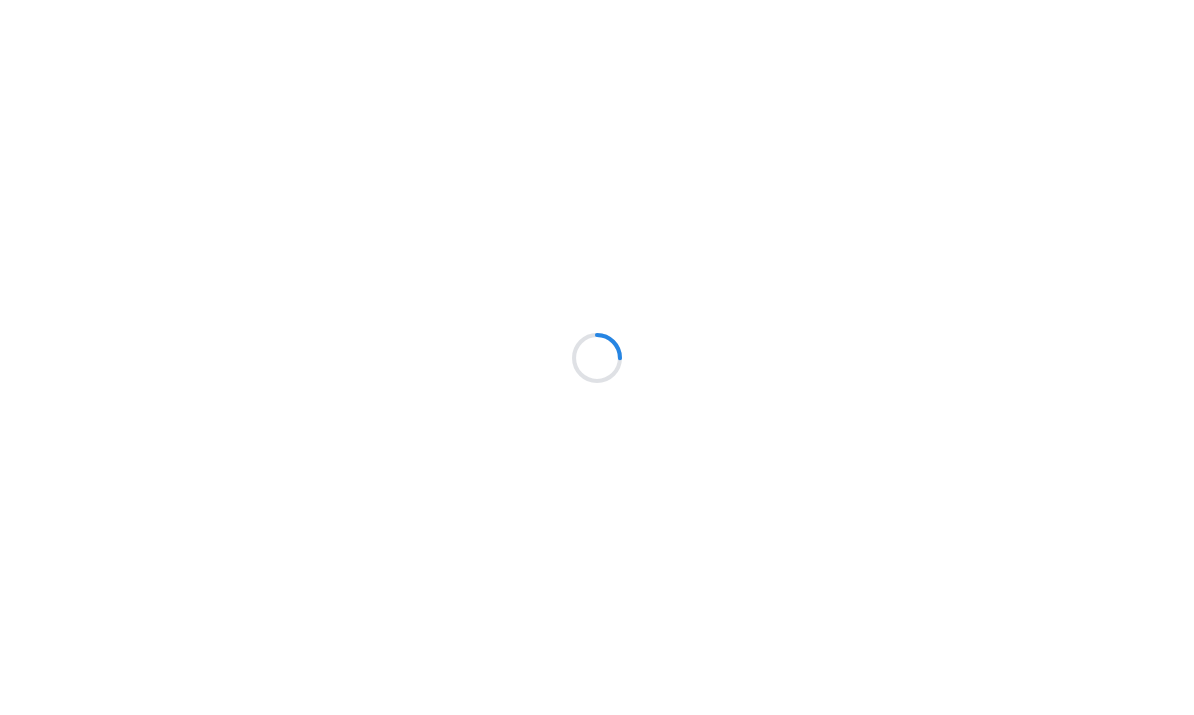 scroll, scrollTop: 0, scrollLeft: 0, axis: both 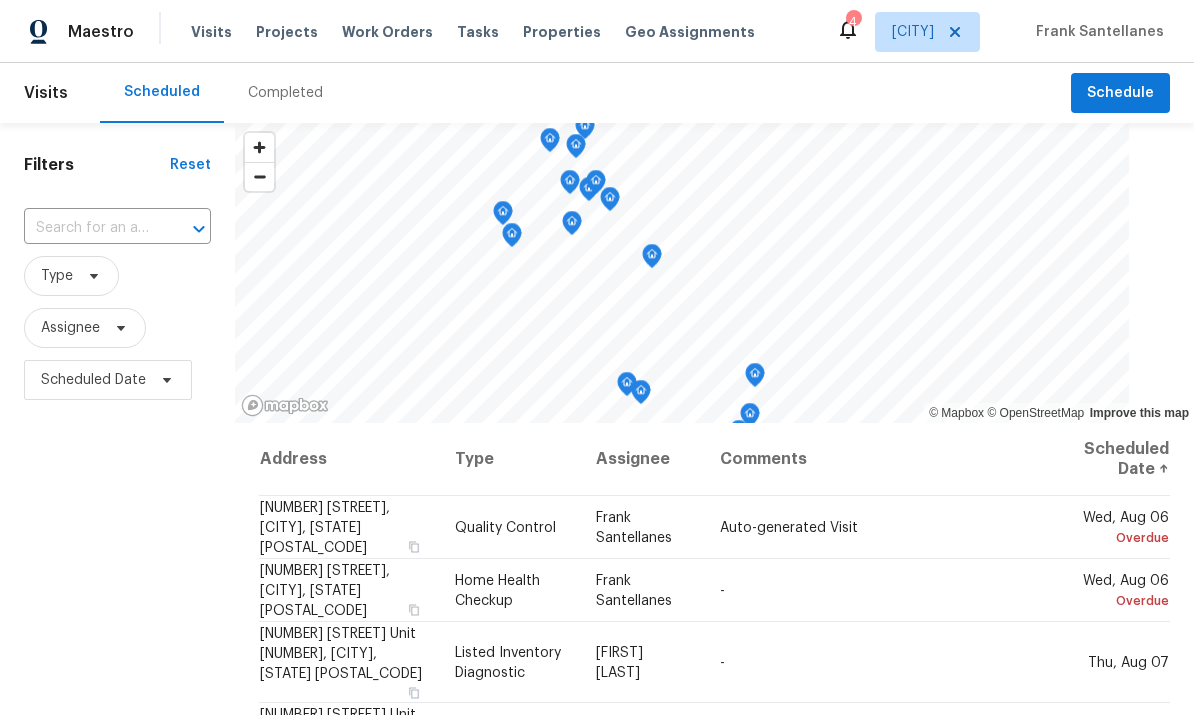click on "Work Orders" at bounding box center [387, 32] 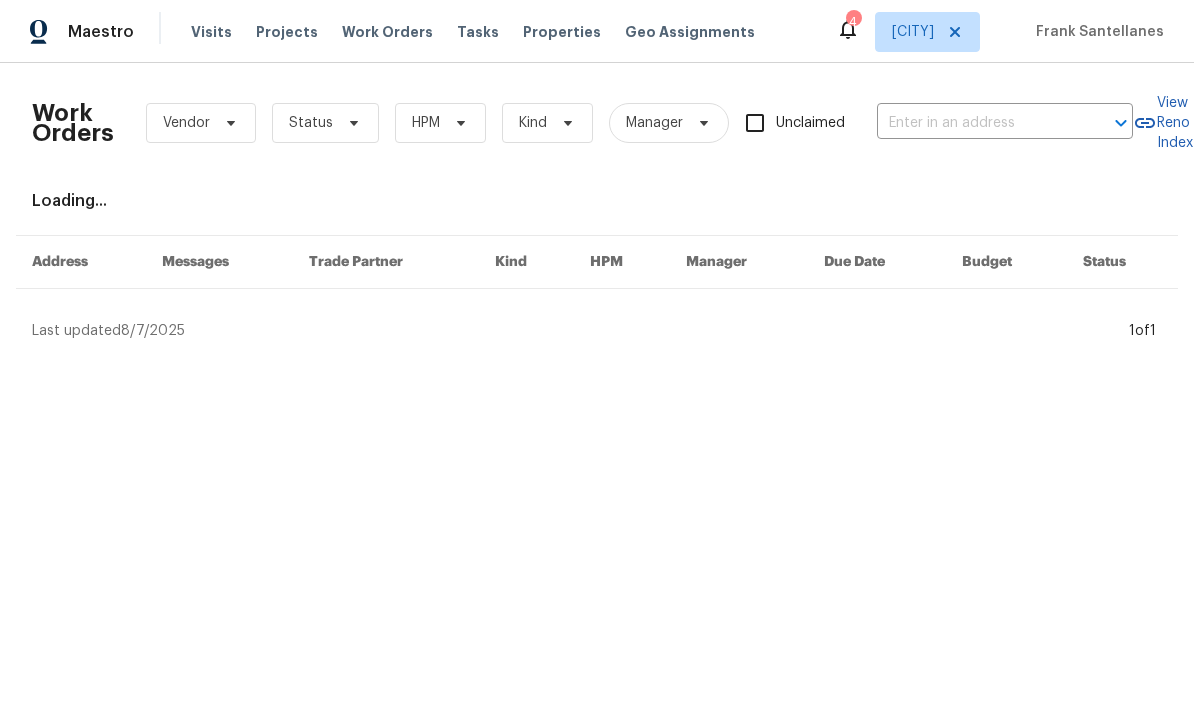 click at bounding box center (977, 123) 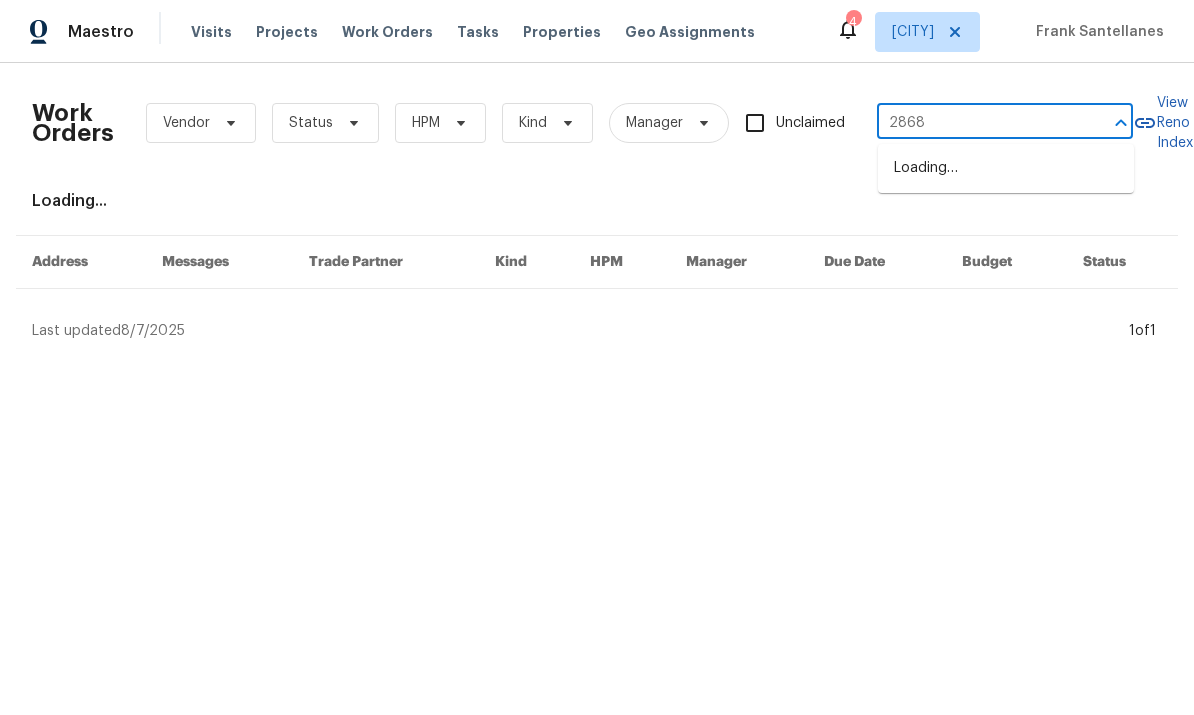 type on "28687" 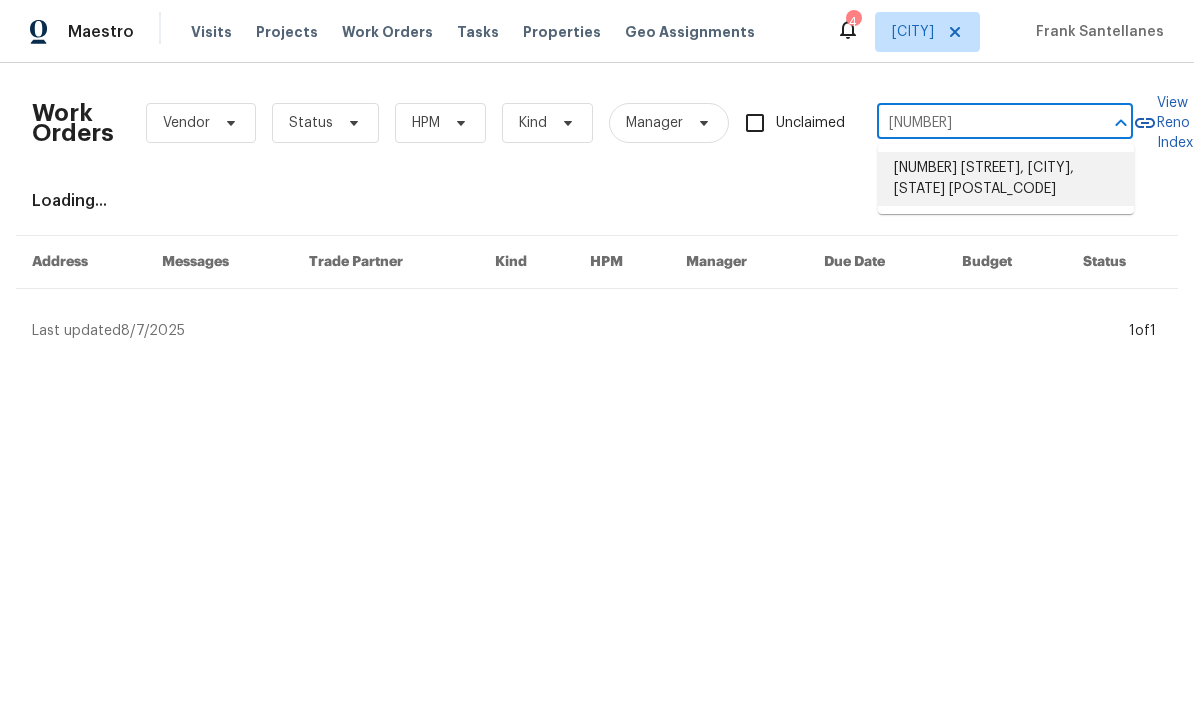 click on "28687 Pietro Dr, Valencia, CA 91354" at bounding box center [1006, 179] 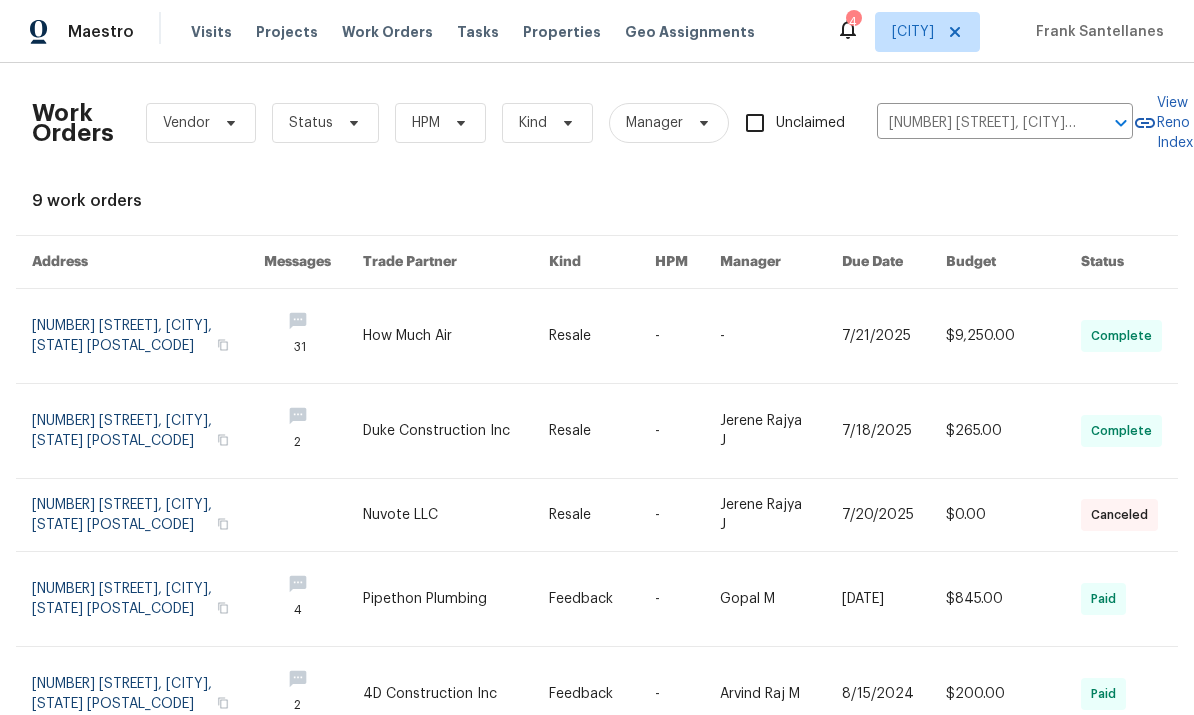 click at bounding box center (148, 336) 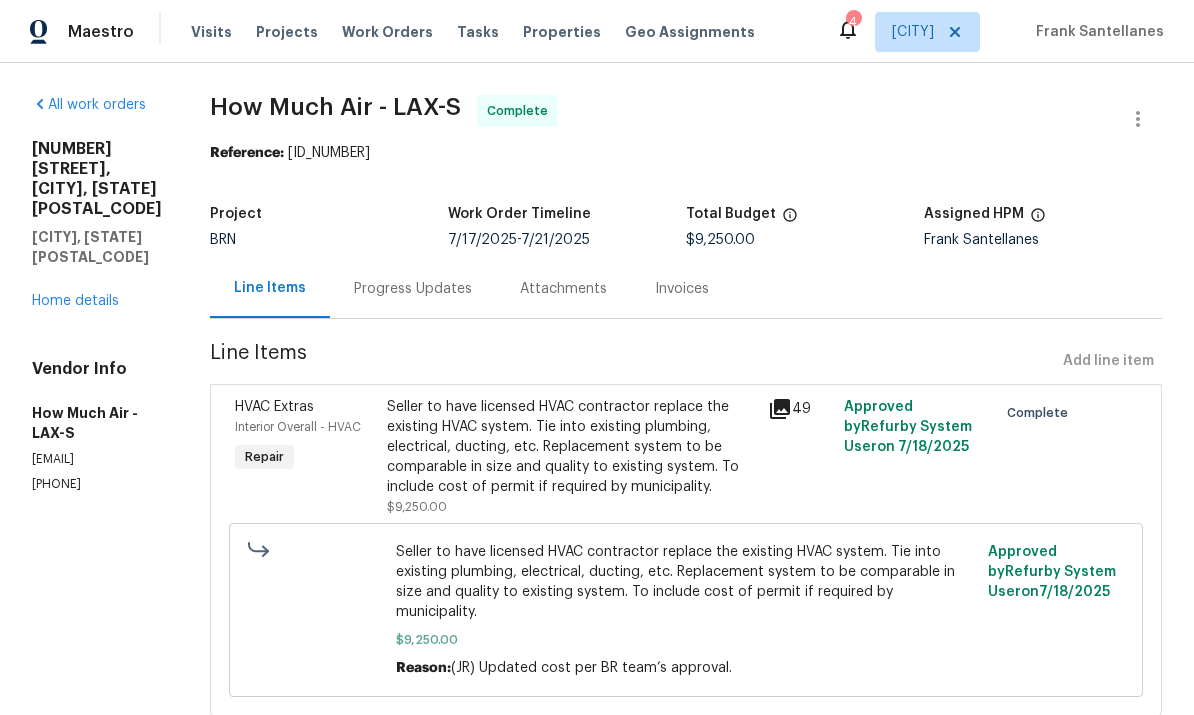 click on "Home details" at bounding box center (75, 301) 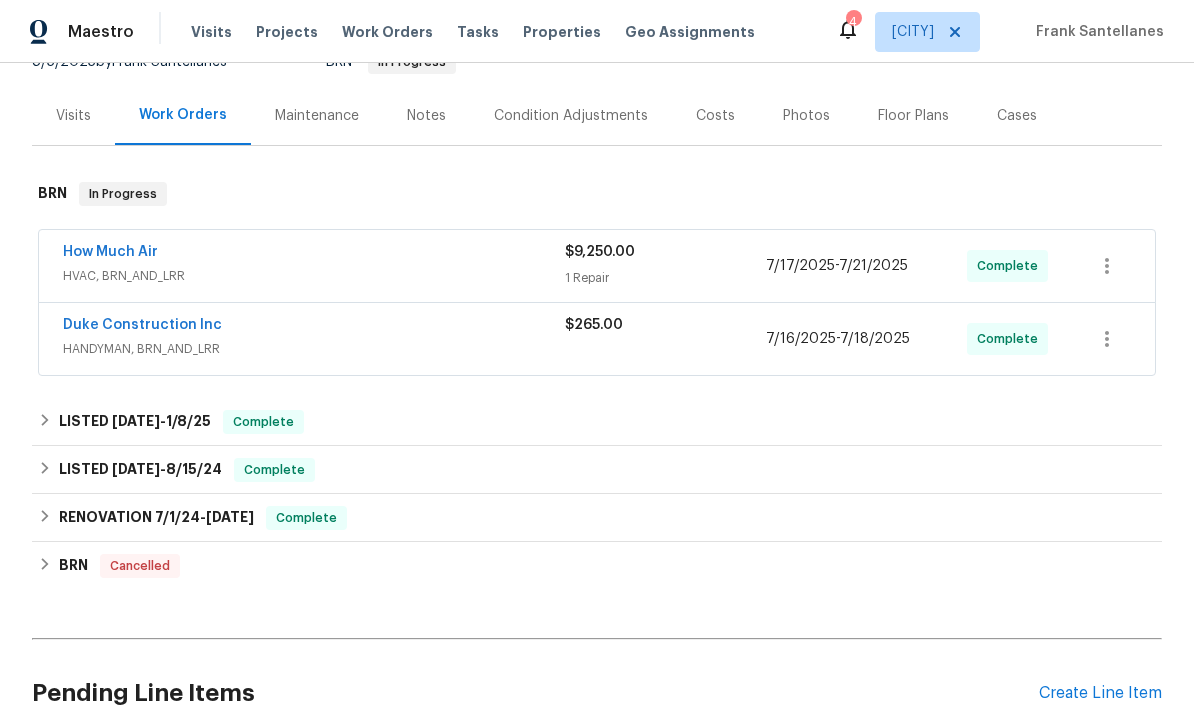 scroll, scrollTop: 243, scrollLeft: 0, axis: vertical 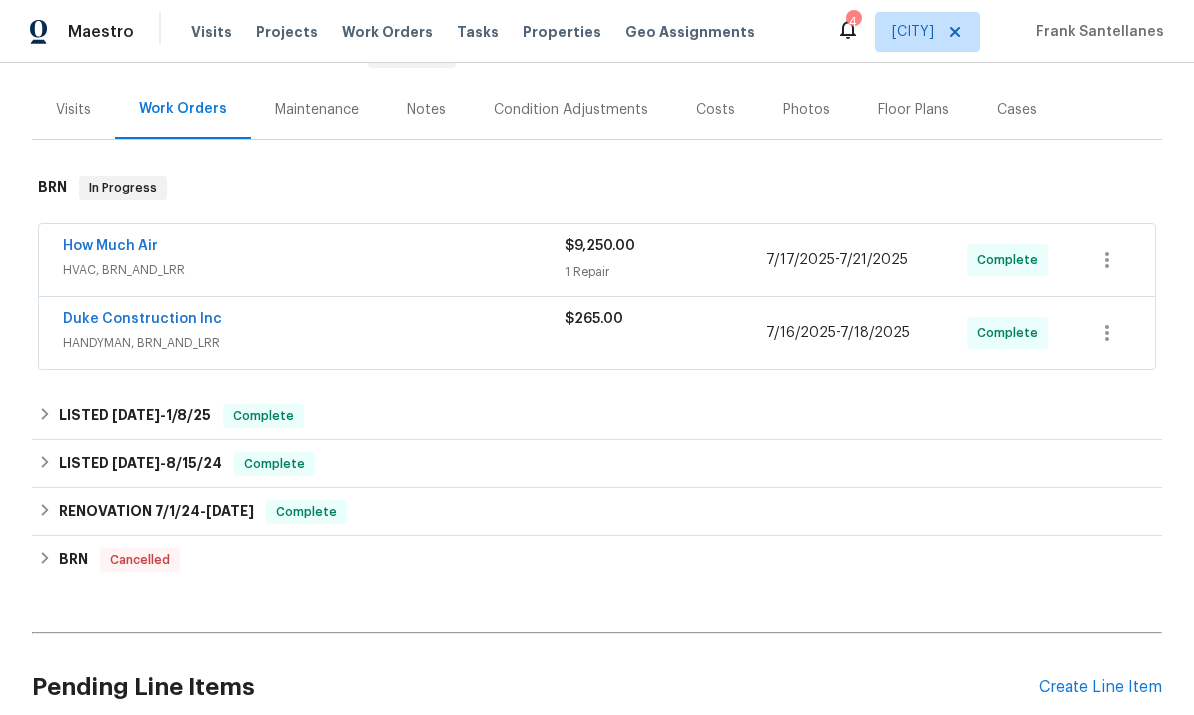 click on "How Much Air" at bounding box center [314, 248] 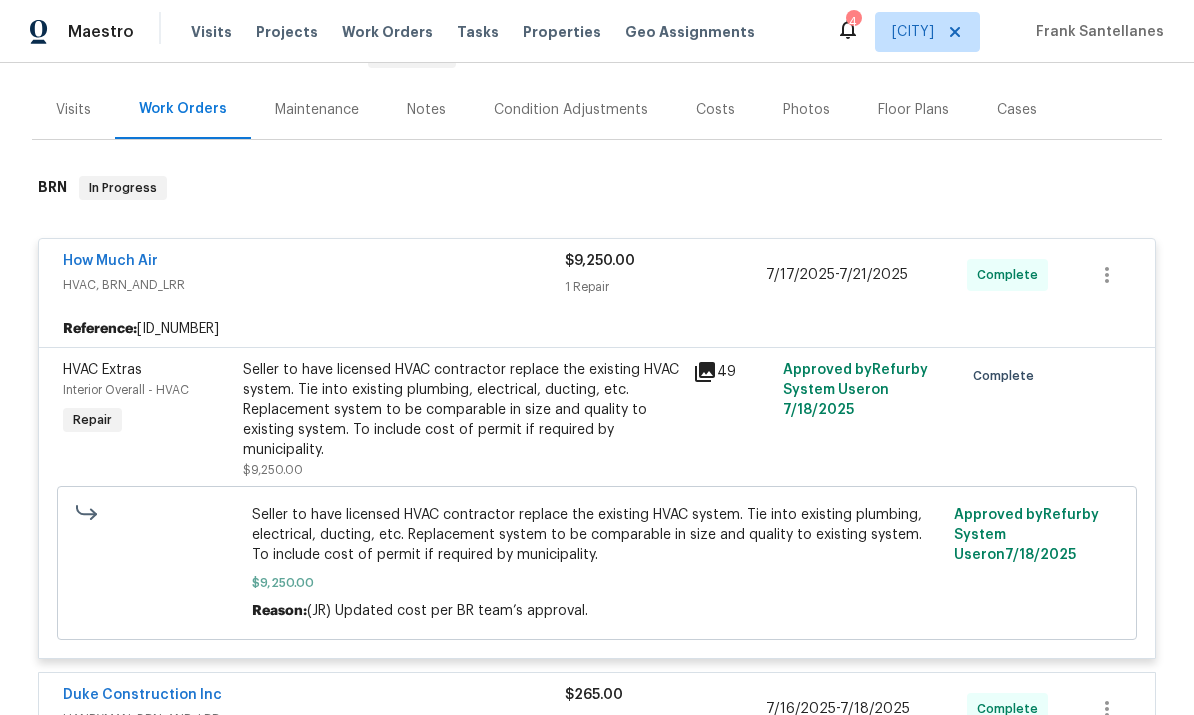 click on "How Much Air" at bounding box center (314, 263) 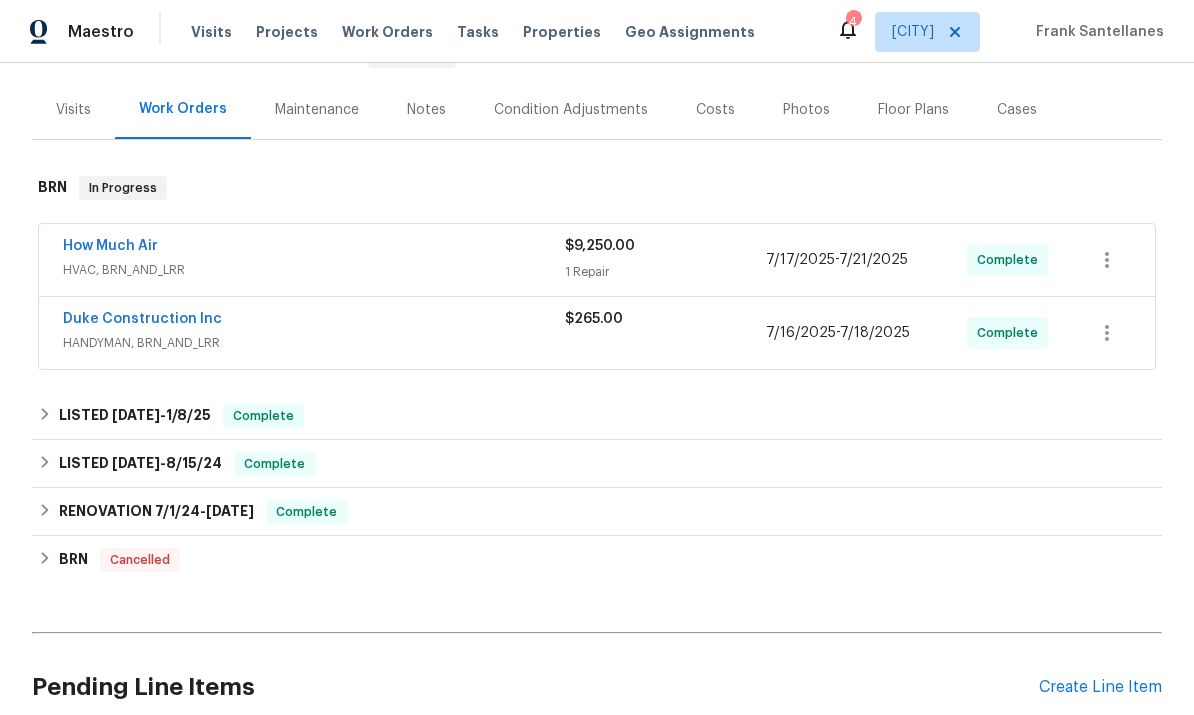 click on "How Much Air" at bounding box center (314, 248) 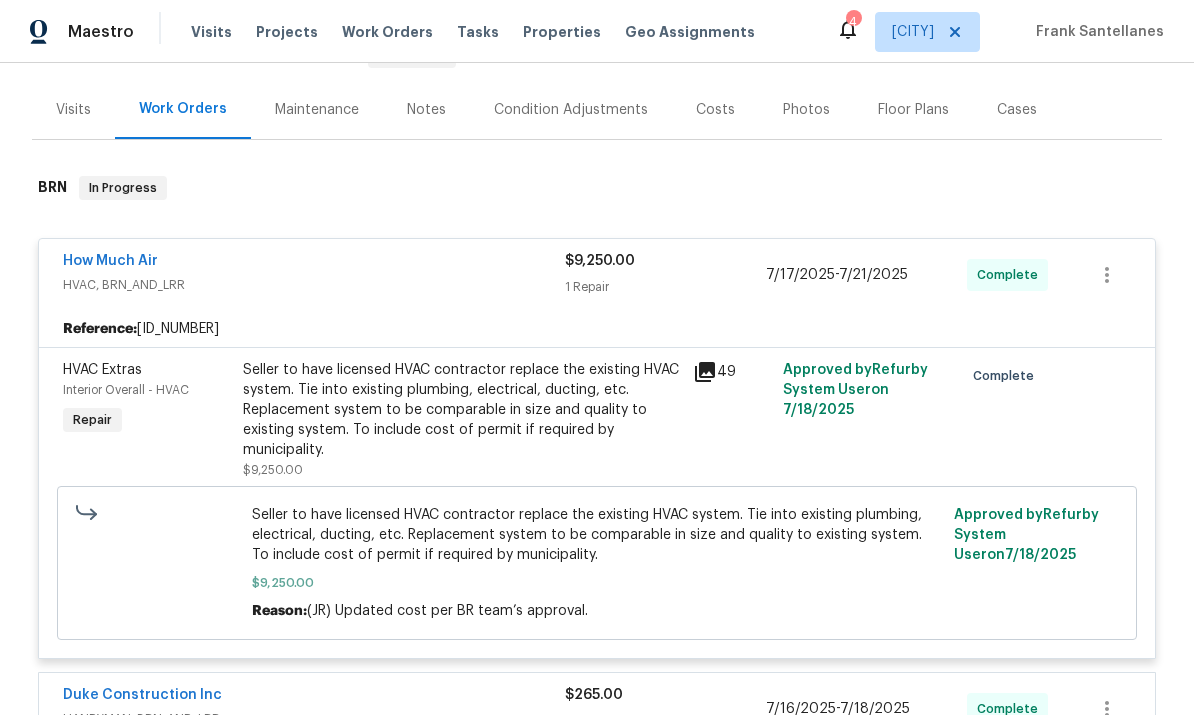 click on "HVAC, BRN_AND_LRR" at bounding box center [314, 285] 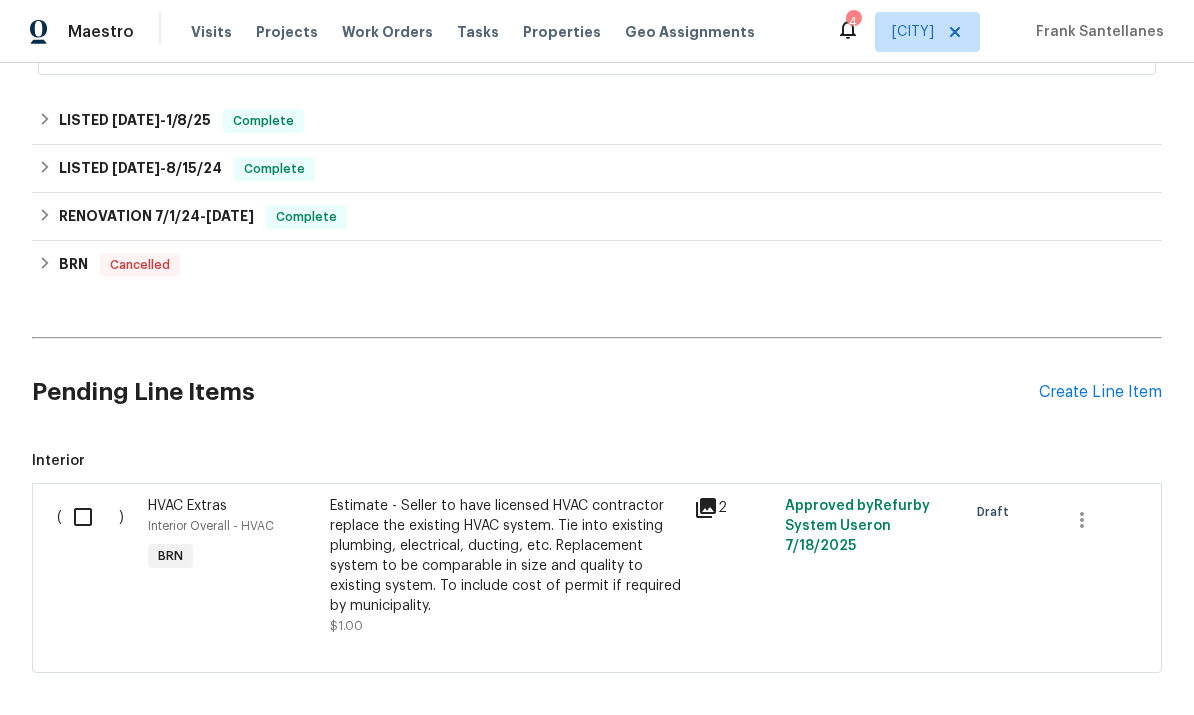 scroll, scrollTop: 537, scrollLeft: 0, axis: vertical 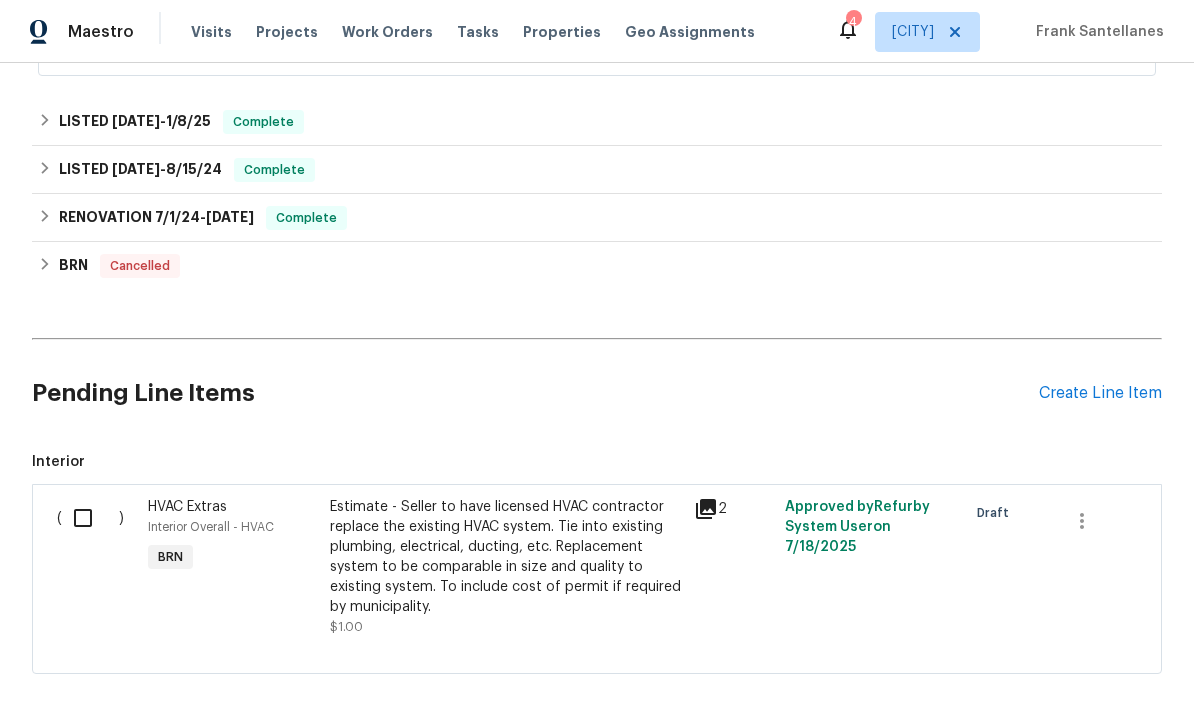 click on "Create Line Item" at bounding box center (1100, 393) 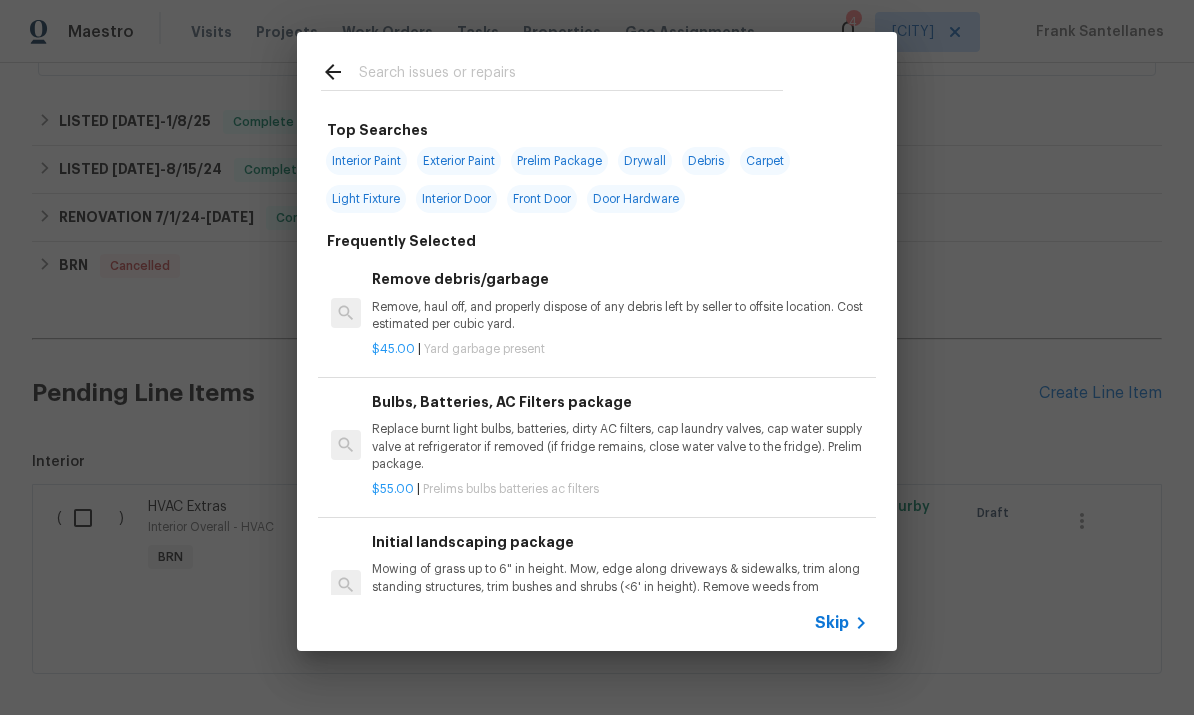 click at bounding box center [571, 75] 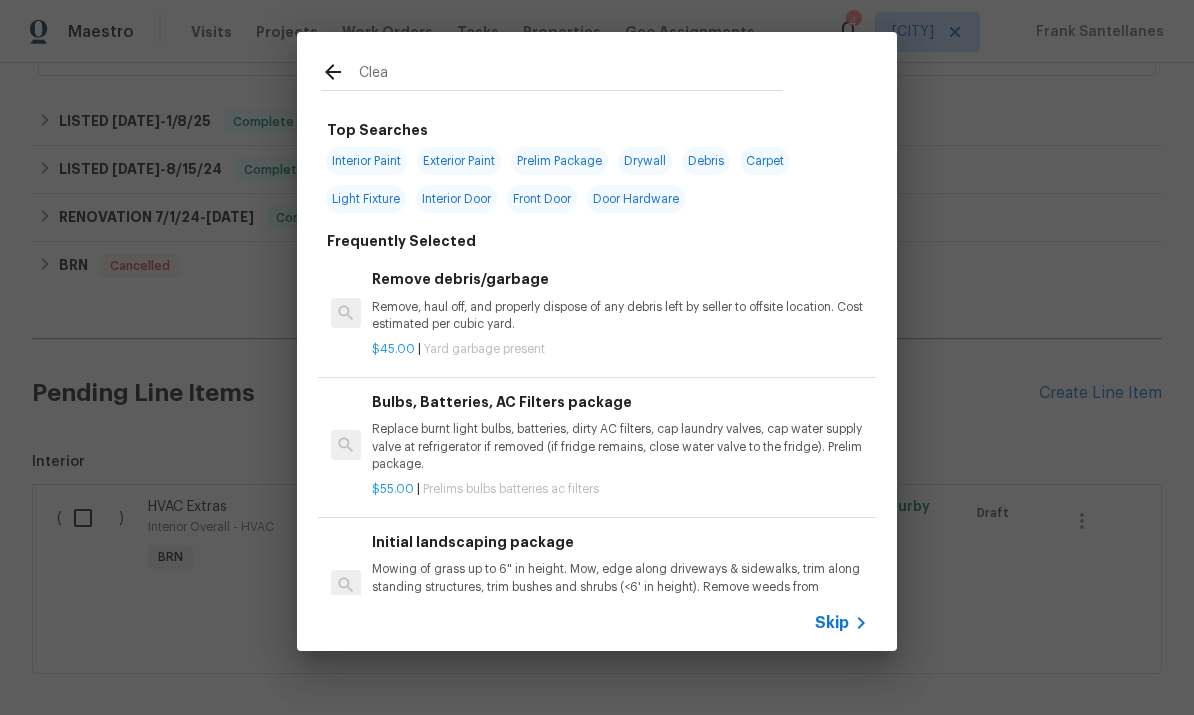 type on "Clean" 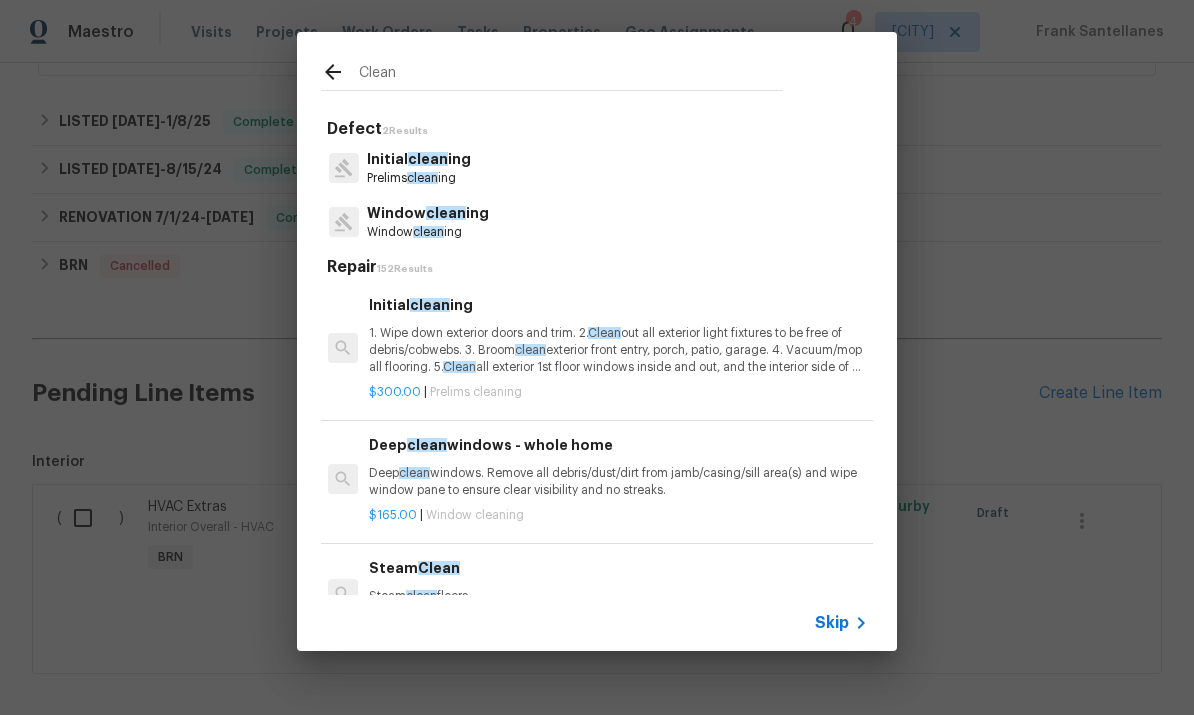 scroll, scrollTop: 0, scrollLeft: 3, axis: horizontal 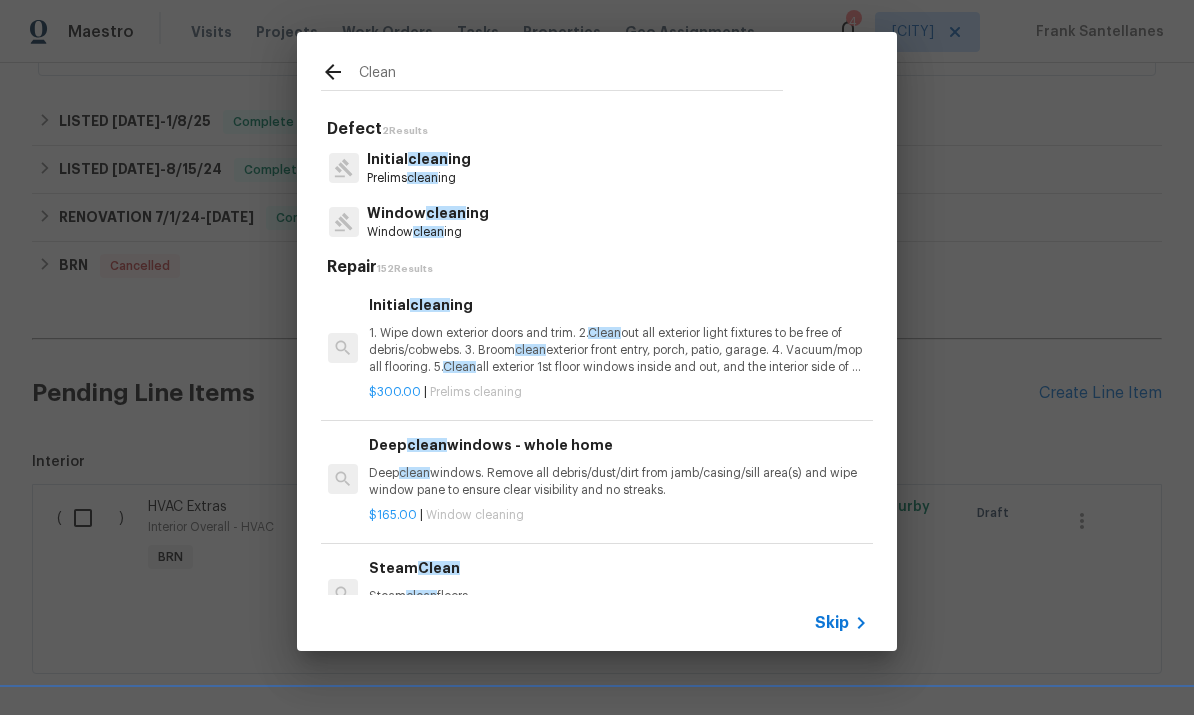 click on "1. Wipe down exterior doors and trim. 2.  Clean  out all exterior light fixtures to be free of debris/cobwebs. 3. Broom  clean  exterior front entry, porch, patio, garage. 4. Vacuum/mop all flooring. 5.  Clean  all exterior 1st floor windows inside and out, and the interior side of all above grade windows.  Clean  all tracks/frames. 6.  Clean  all air vent grills. 7.  Clean  all interior window, base, sill and trim. 8.  Clean  all switch/outlet plates and remove any paint. 9.  Clean  all light fixtures and ceiling fans. 10.  Clean  all doors, frames and trim. 11.  Clean  kitchen and laundry appliances - inside-outside and underneath. 12.  Clean  cabinetry inside and outside and top including drawers. 13.  Clean  counters, sinks, plumbing fixtures, toilets seat to remain down. 14.  Clean  showers, tubs, surrounds, wall tile free of grime and soap scum. 15.  Clean  window coverings if left in place. 16.  Clean  baseboards. 17.  Clean" at bounding box center (617, 350) 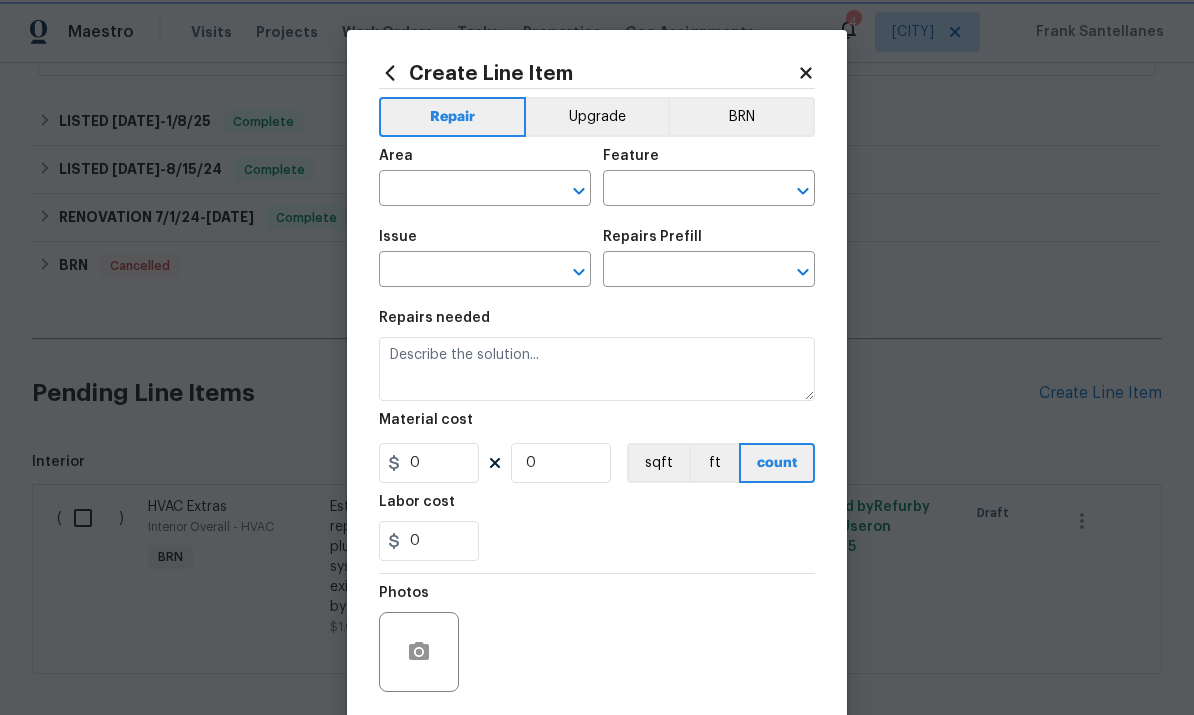 type on "Home Readiness Packages" 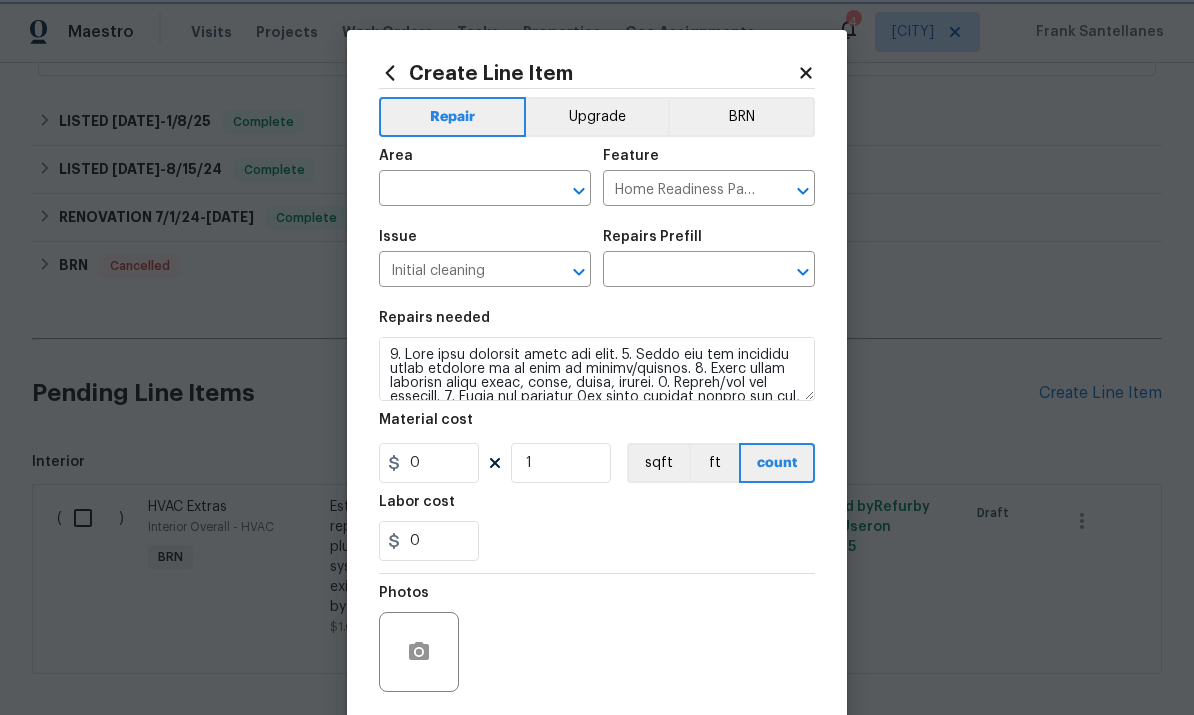 type on "Initial cleaning $300.00" 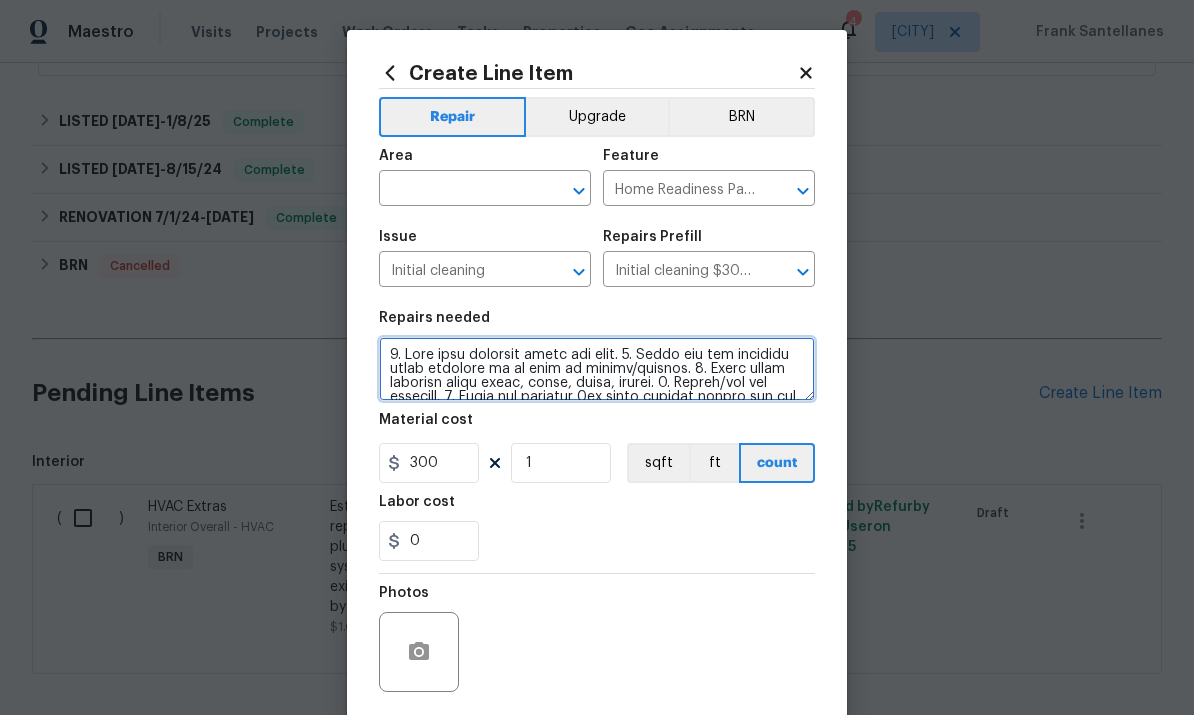 click at bounding box center (597, 369) 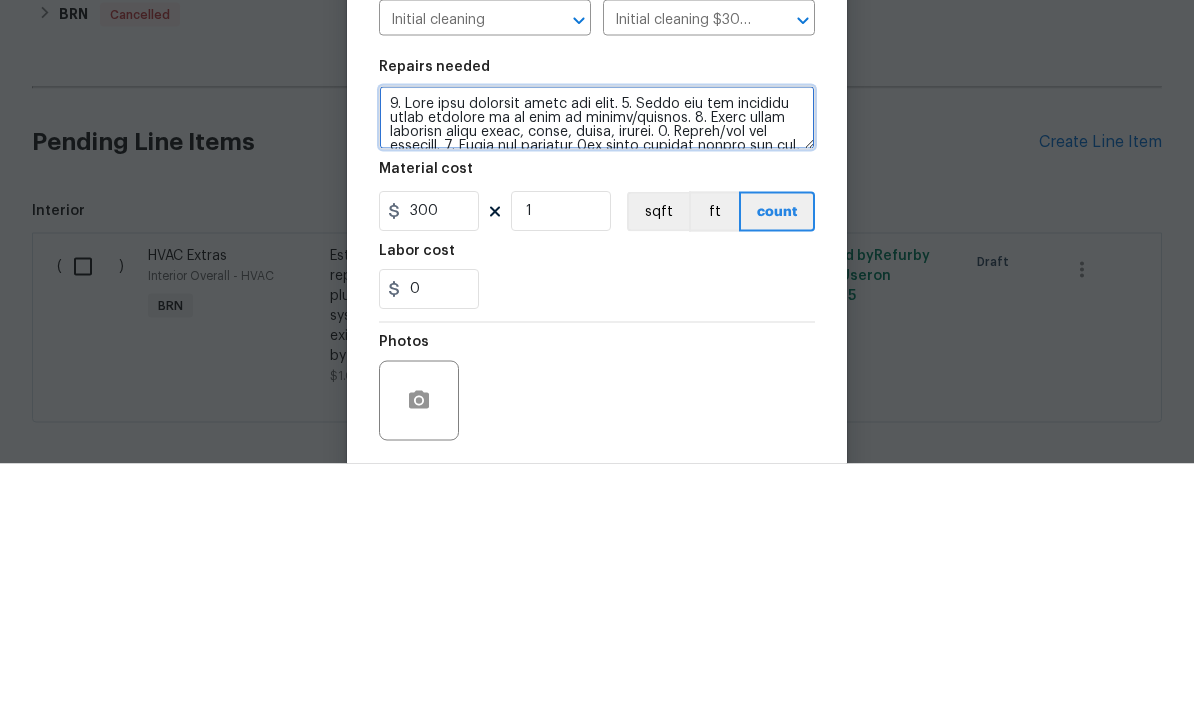 click at bounding box center (597, 369) 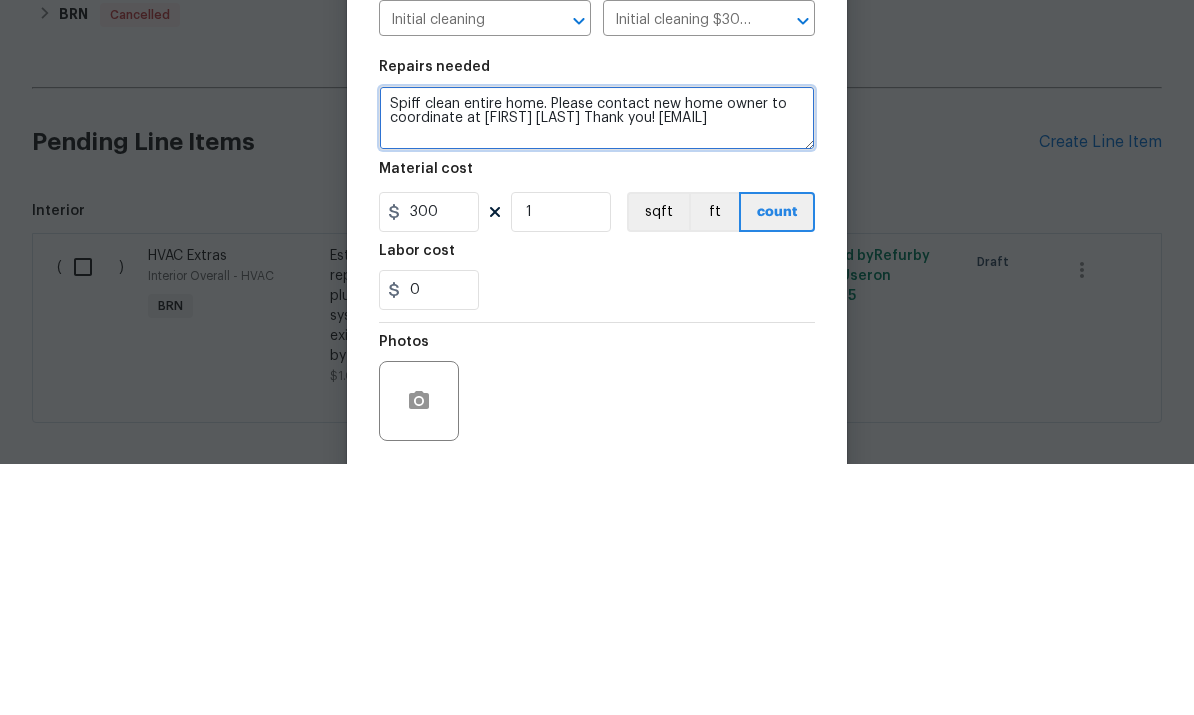 scroll, scrollTop: 75, scrollLeft: 0, axis: vertical 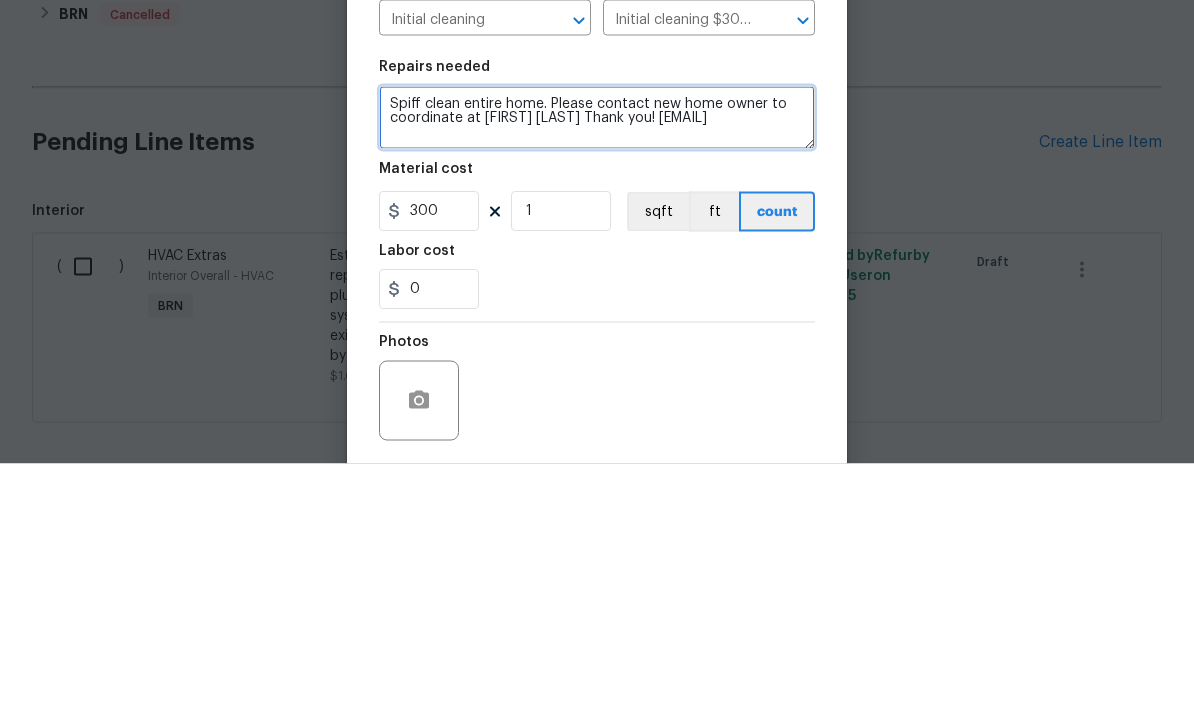 click on "Spiff clean entire home. Please contact new home owner to coordinate at" at bounding box center (597, 369) 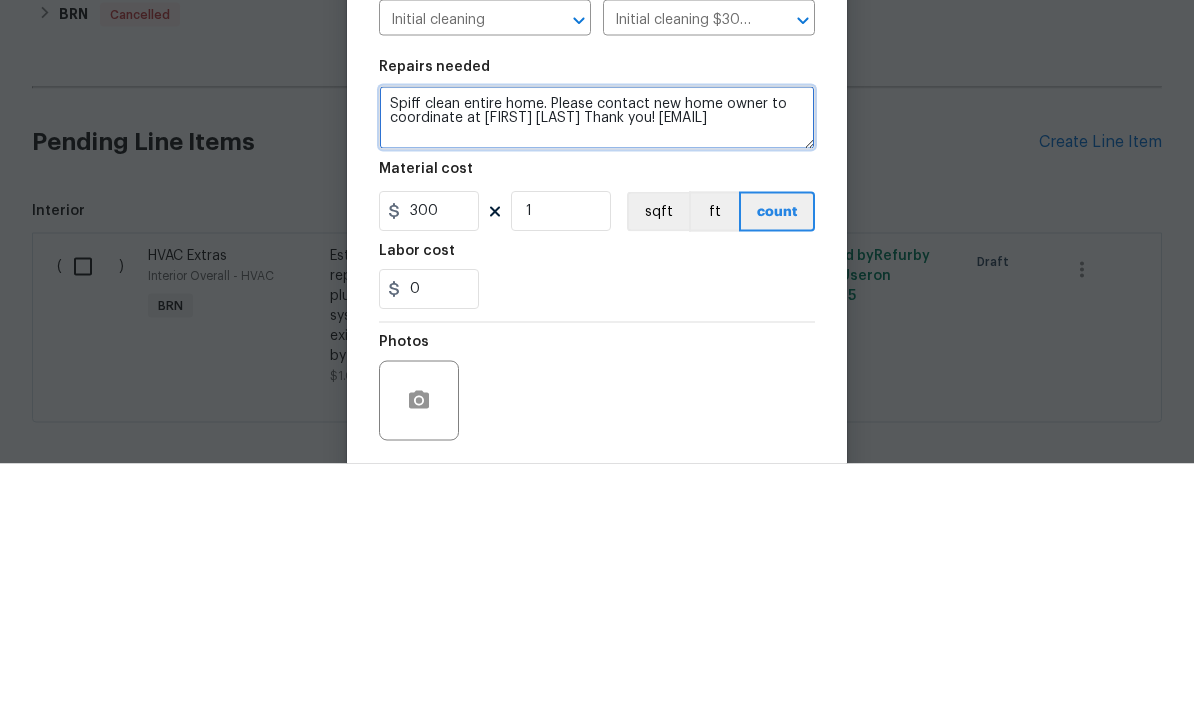 paste on "Pablo Gonzalez Thank you! frank.santellanes Here is the contact information for the new homeowner.
Aditya Ranjan 669-243-8439" 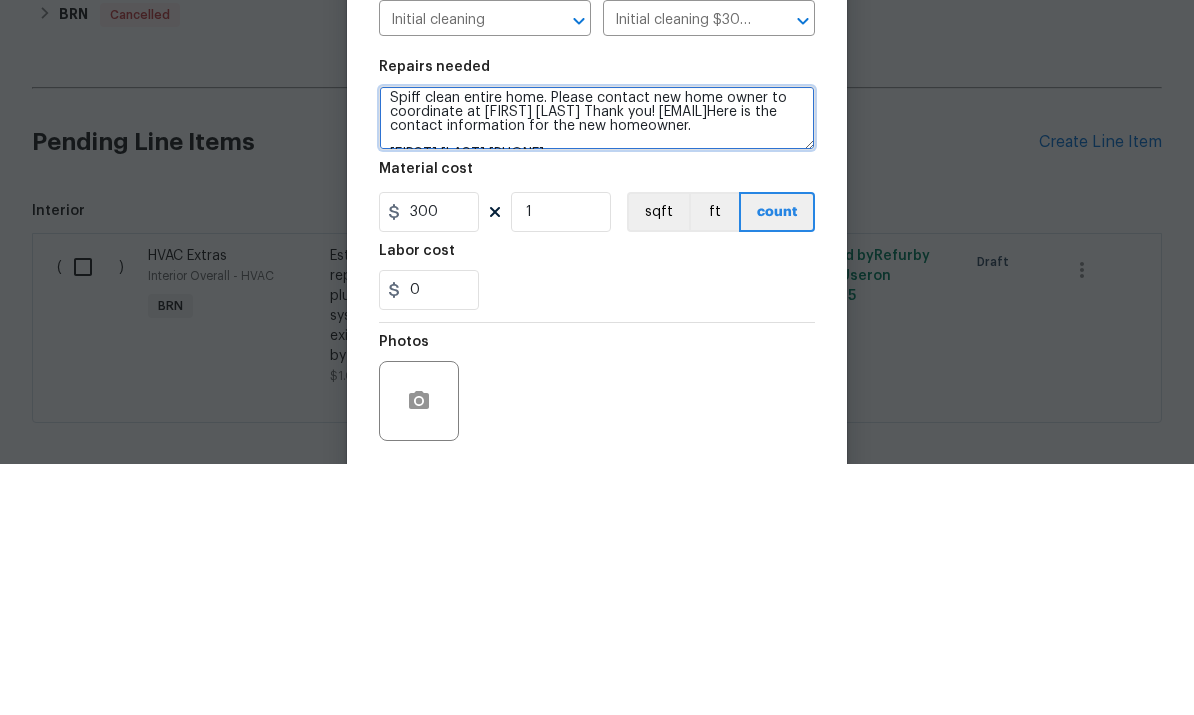 scroll, scrollTop: 8, scrollLeft: 0, axis: vertical 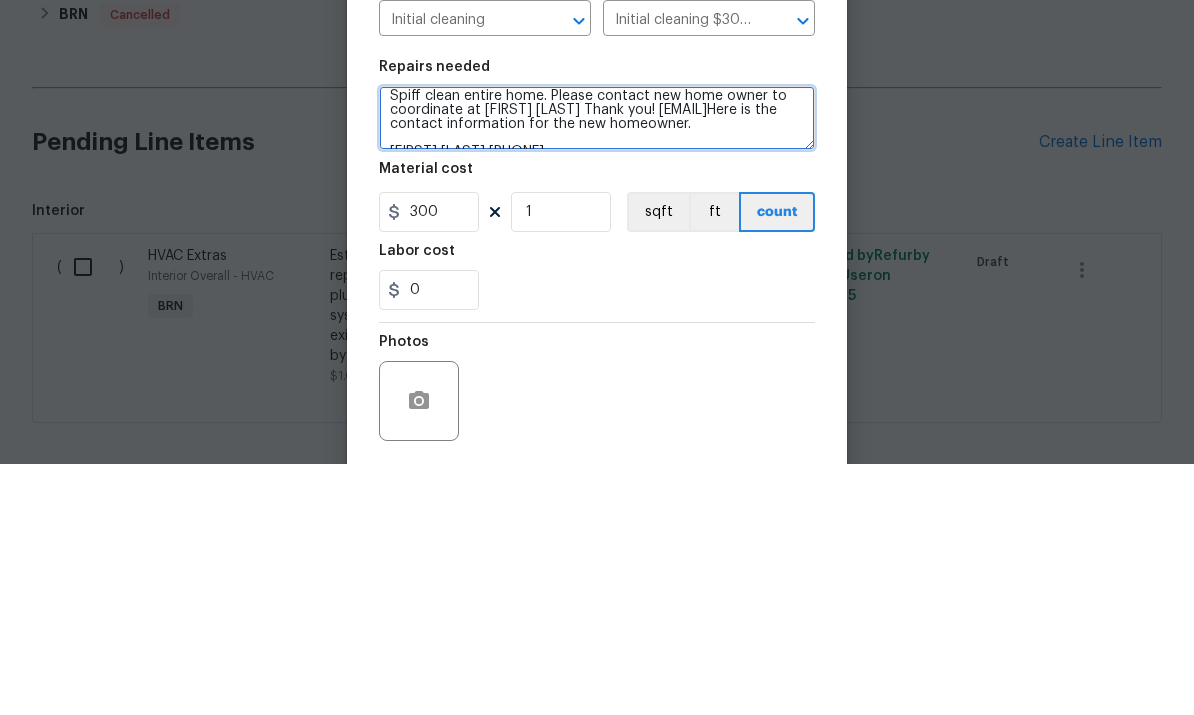click on "Spiff clean entire home. Please contact new home owner to coordinate at Pablo Gonzalez Thank you! frank.santellanes Here is the contact information for the new homeowner.
Aditya Ranjan 669-243-8439" at bounding box center (597, 369) 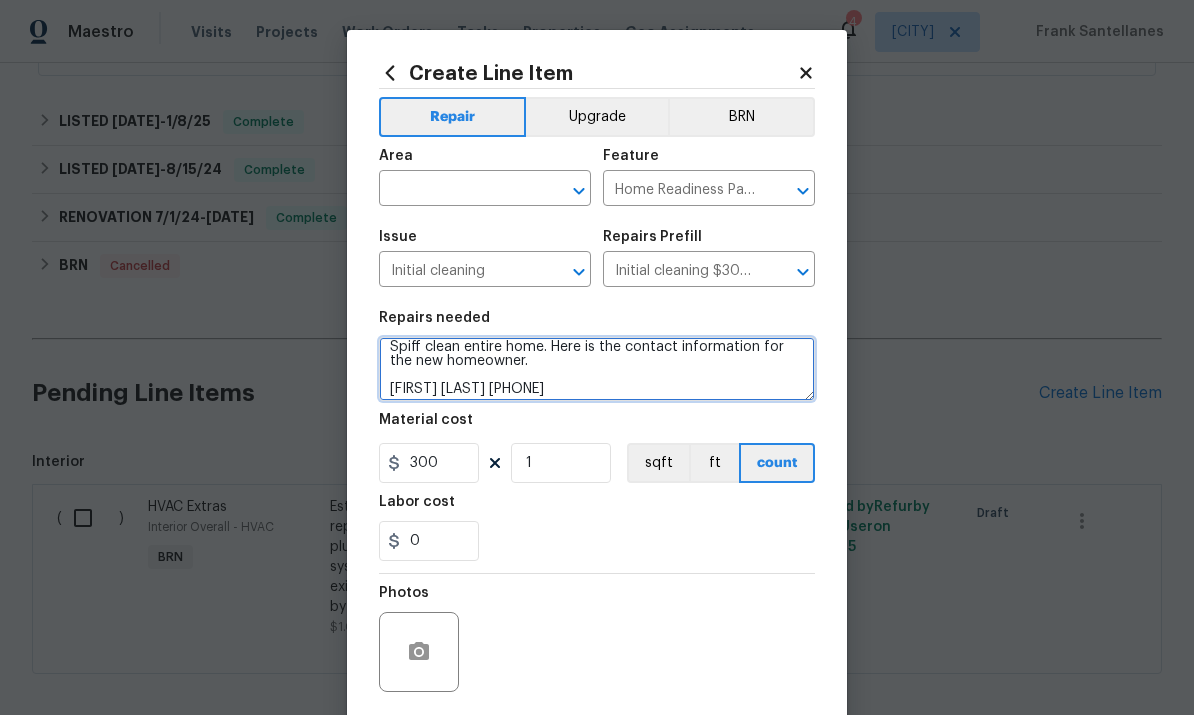 type on "Spiff clean entire home. Here is the contact information for the new homeowner.
Aditya Ranjan 669-243-8439" 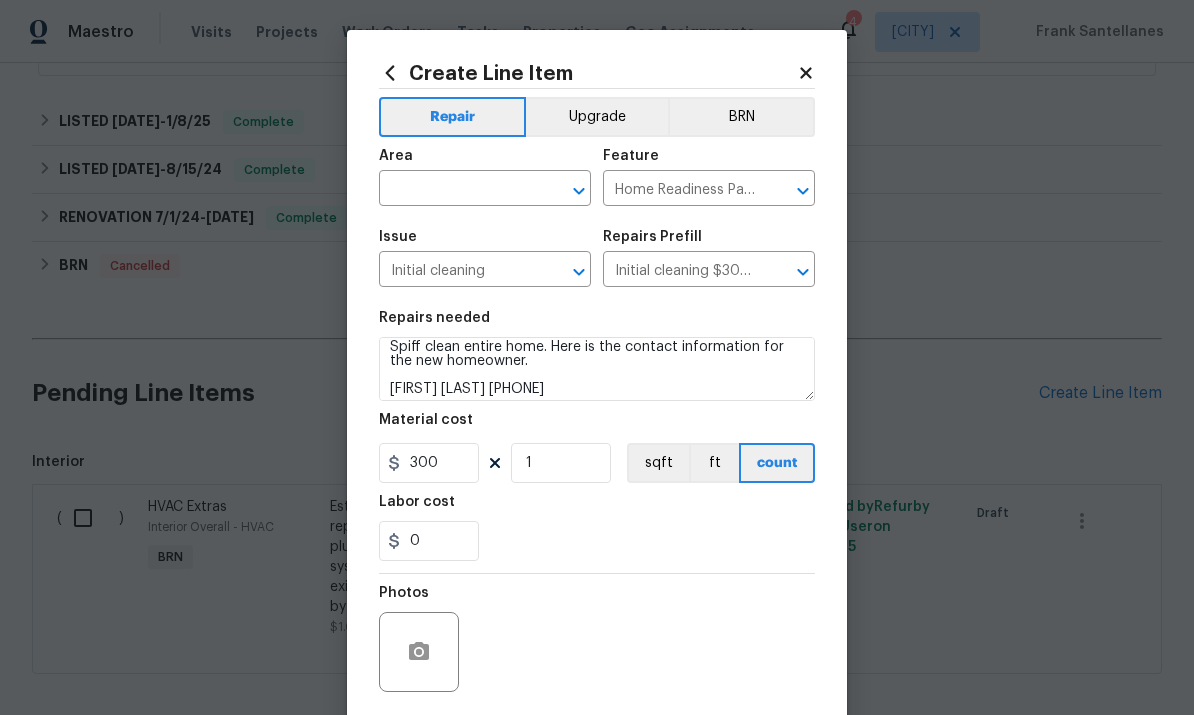 click at bounding box center [457, 190] 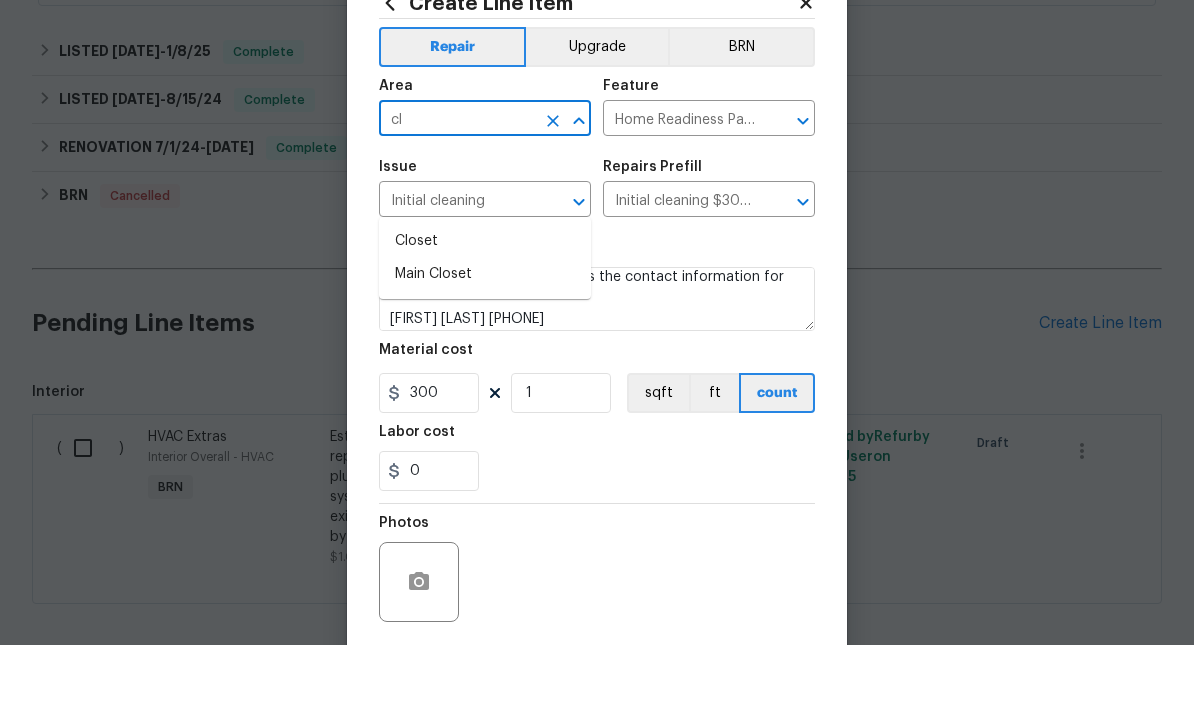 type on "c" 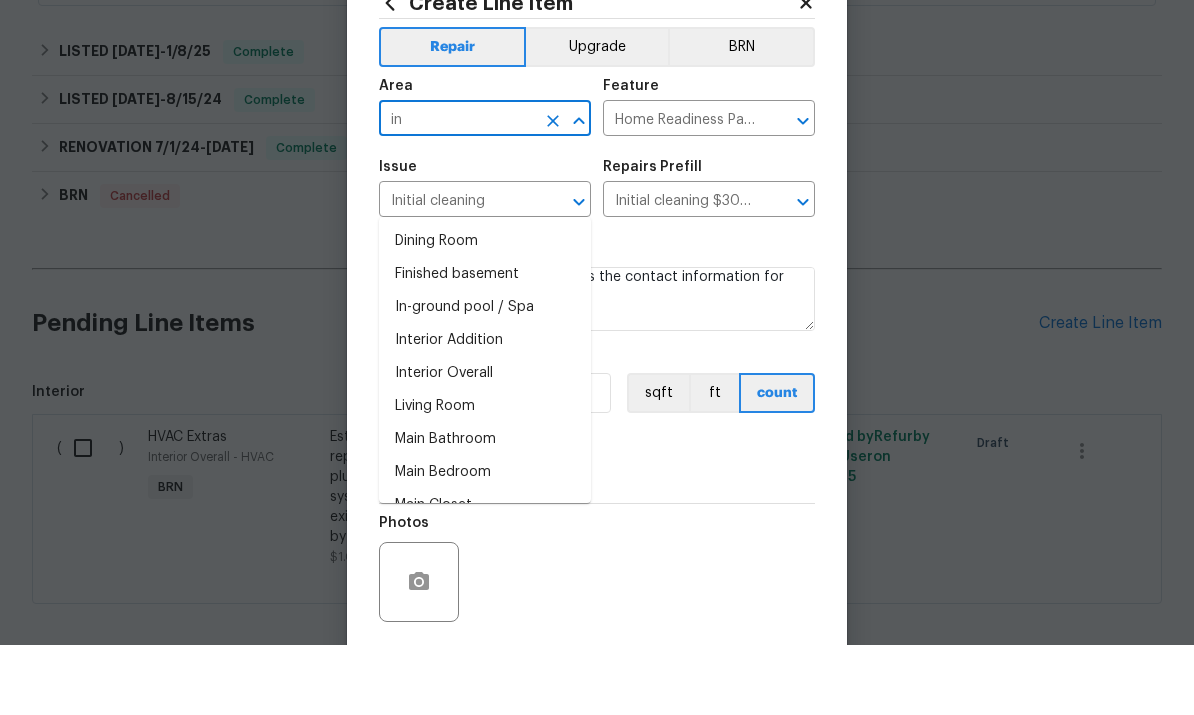 type on "i" 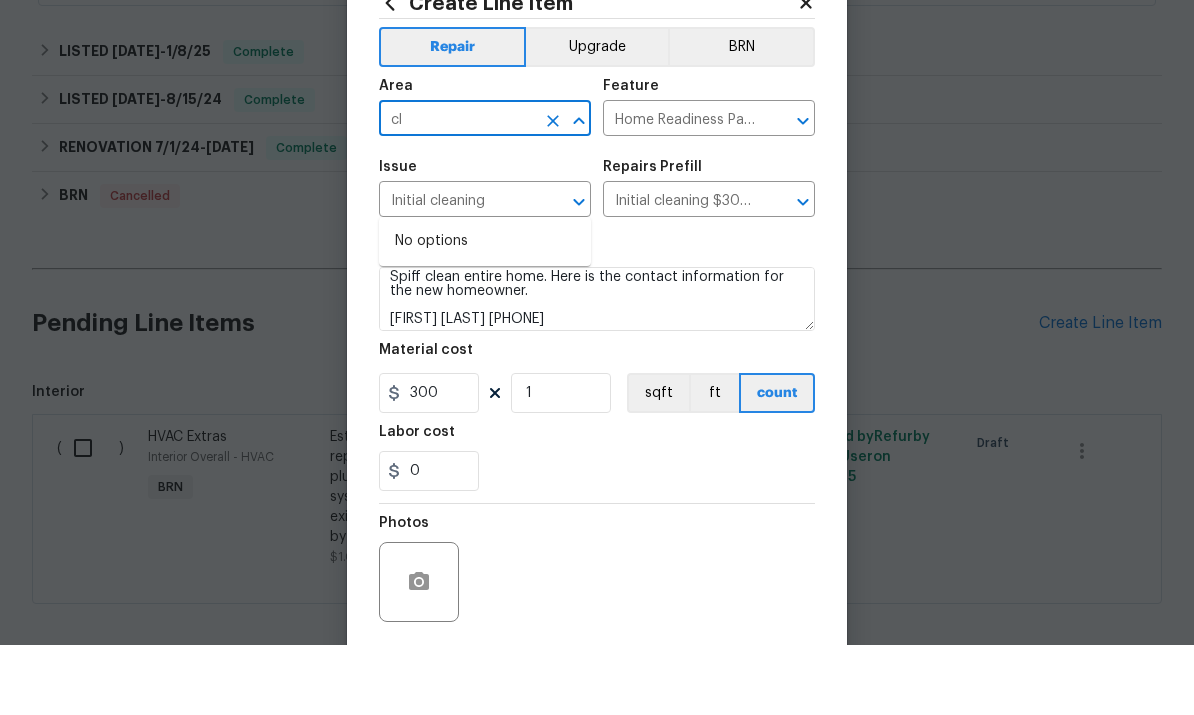 type on "c" 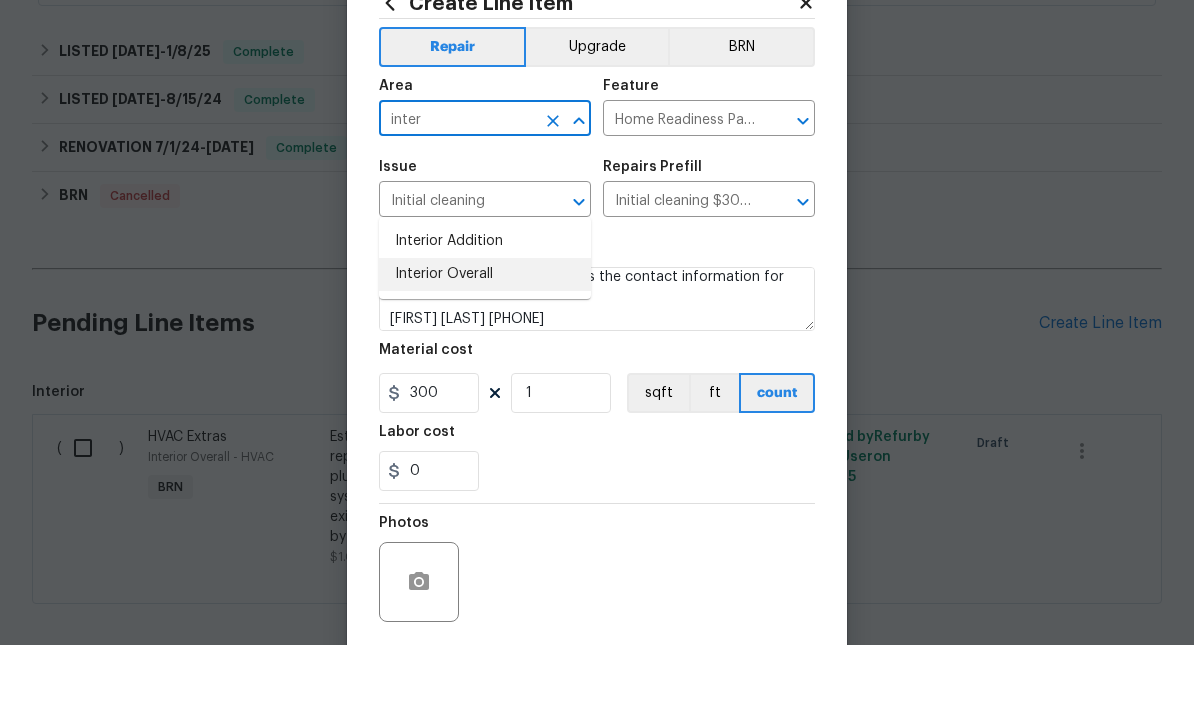 click on "Interior Overall" at bounding box center [485, 344] 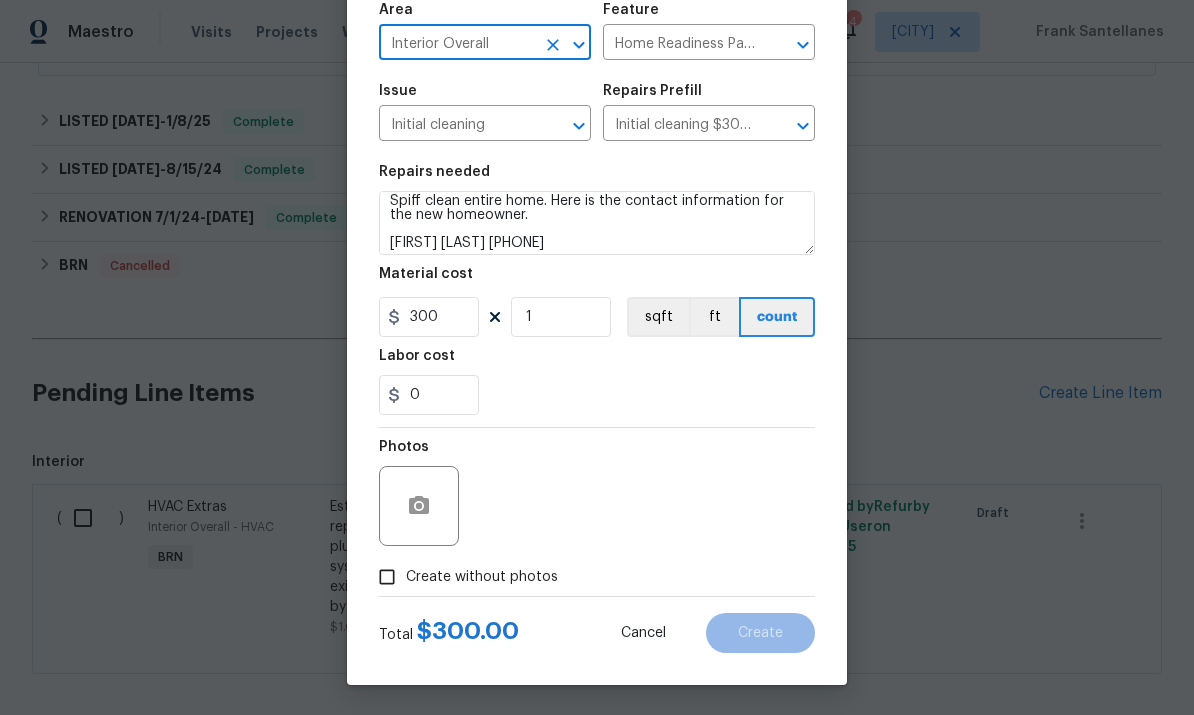 scroll, scrollTop: 150, scrollLeft: 0, axis: vertical 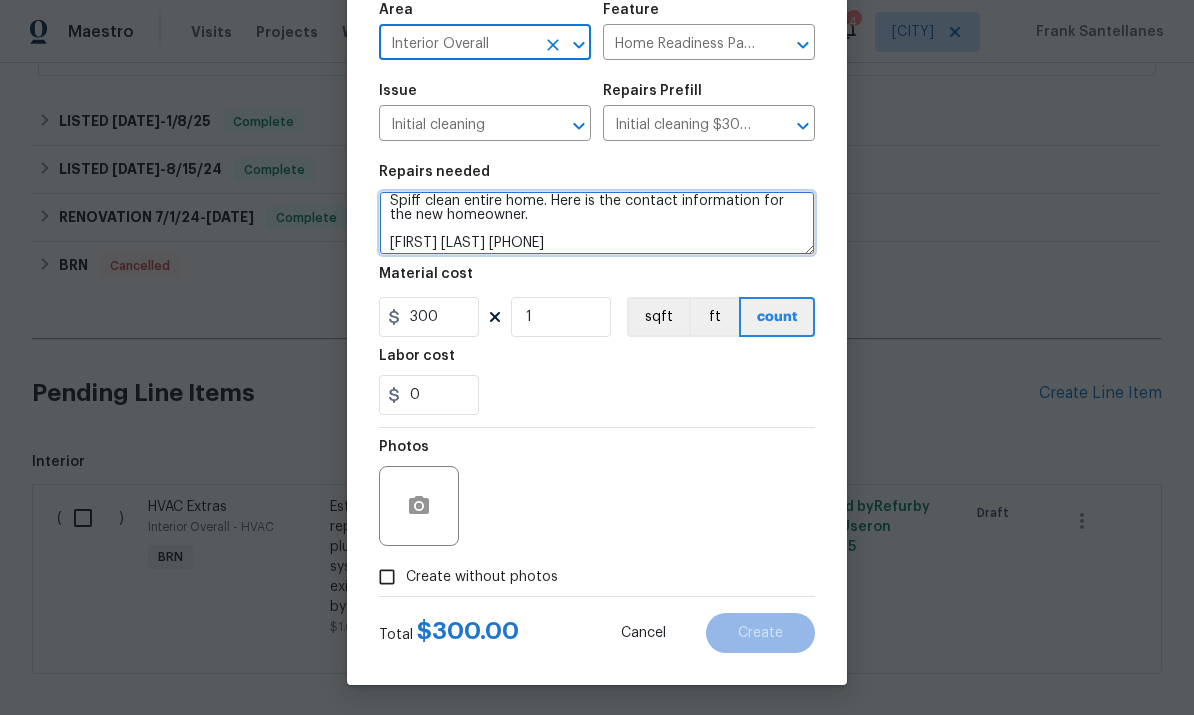 click on "Spiff clean entire home. Here is the contact information for the new homeowner.
Aditya Ranjan 669-243-8439" at bounding box center (597, 223) 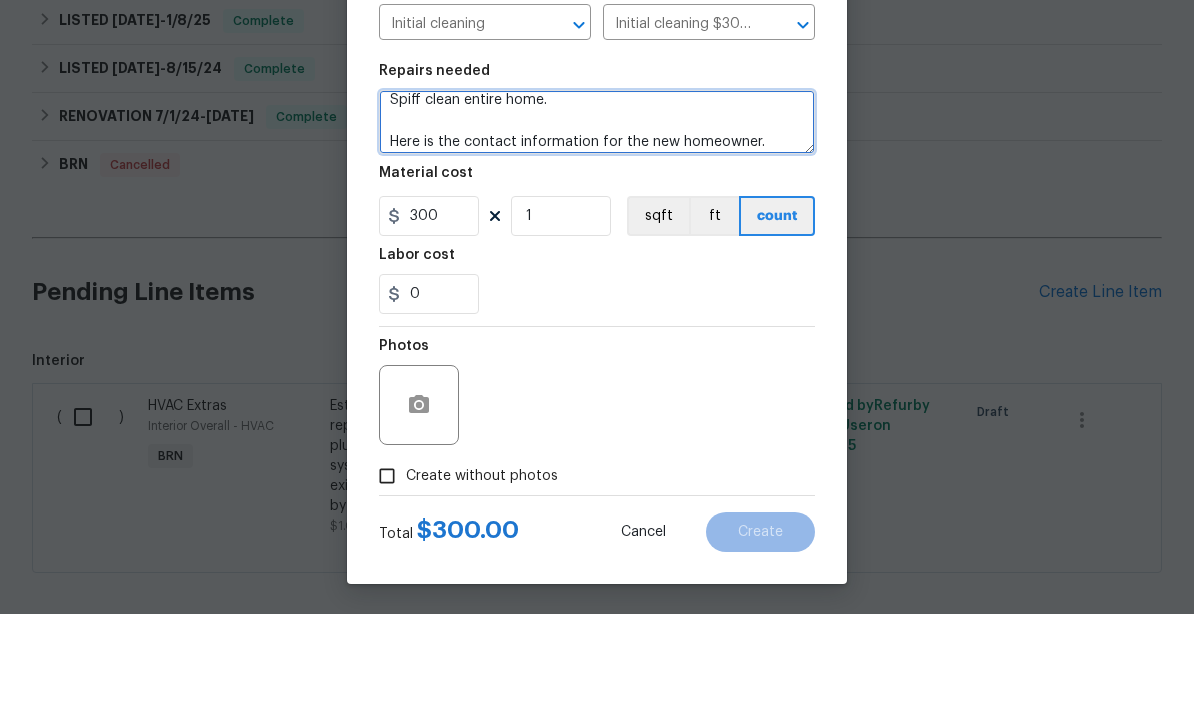click on "Spiff clean entire home.
Here is the contact information for the new homeowner.
Aditya Ranjan 669-243-8439" at bounding box center (597, 223) 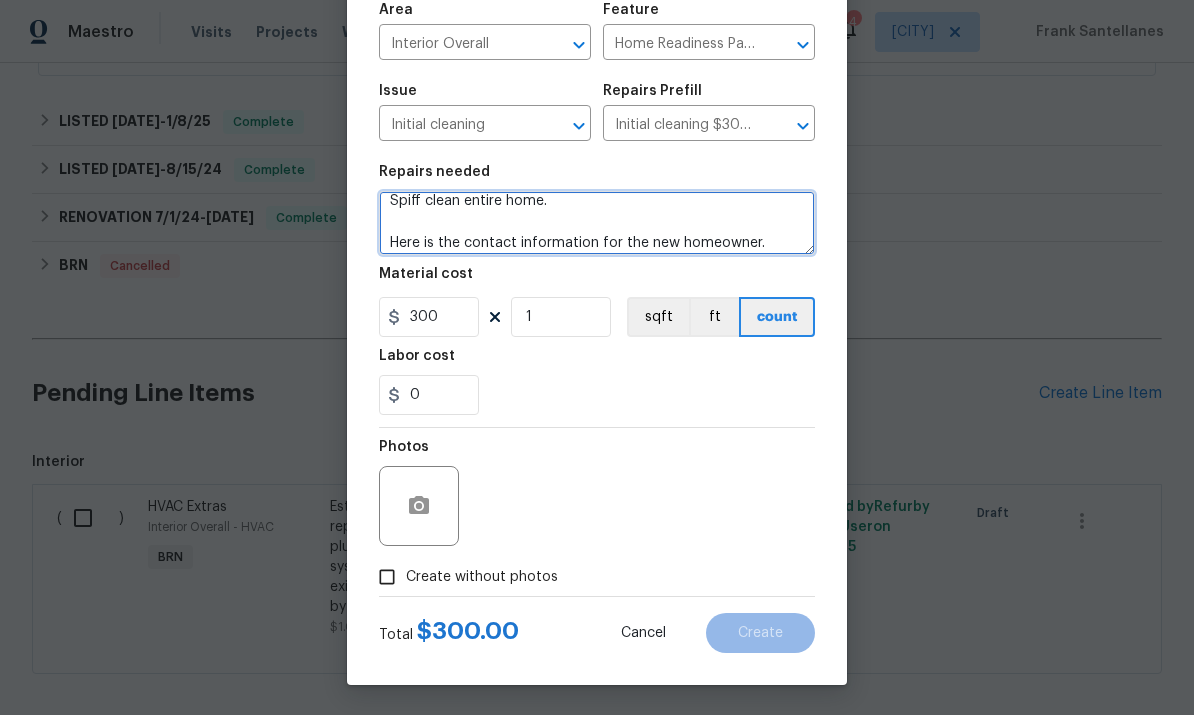 type on "Spiff clean entire home.
Here is the contact information for the new homeowner.
Aditya Ranjan 669-243-8439" 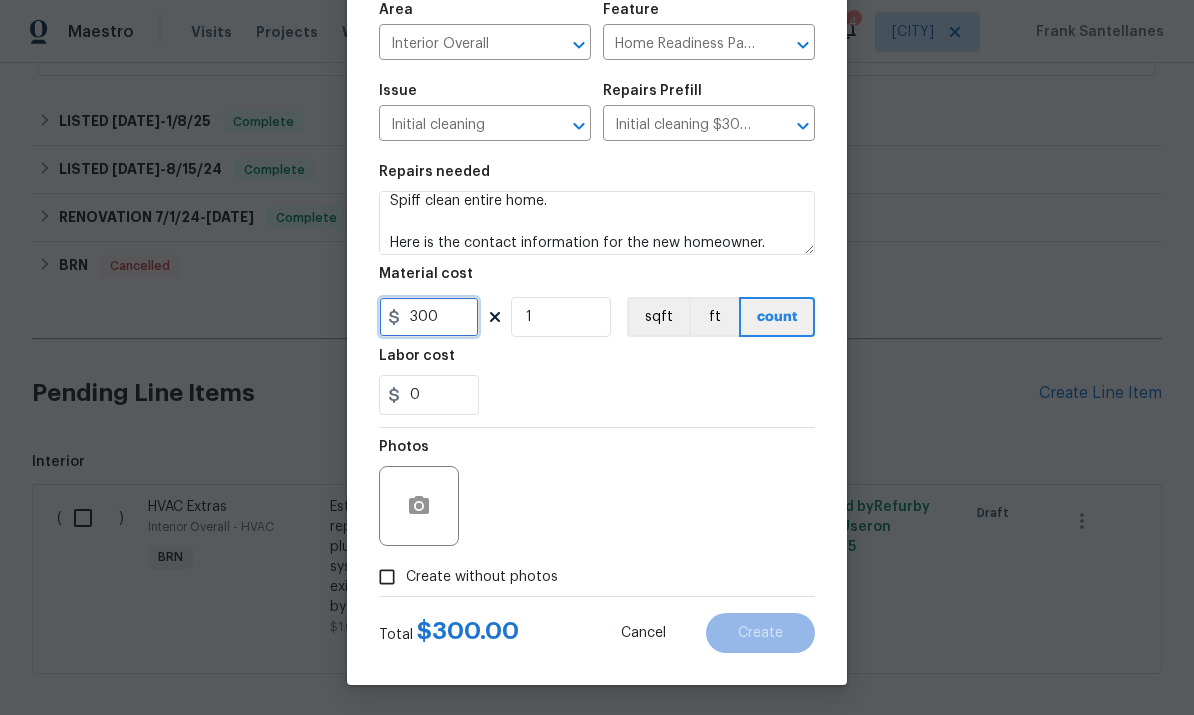 click on "300" at bounding box center (429, 317) 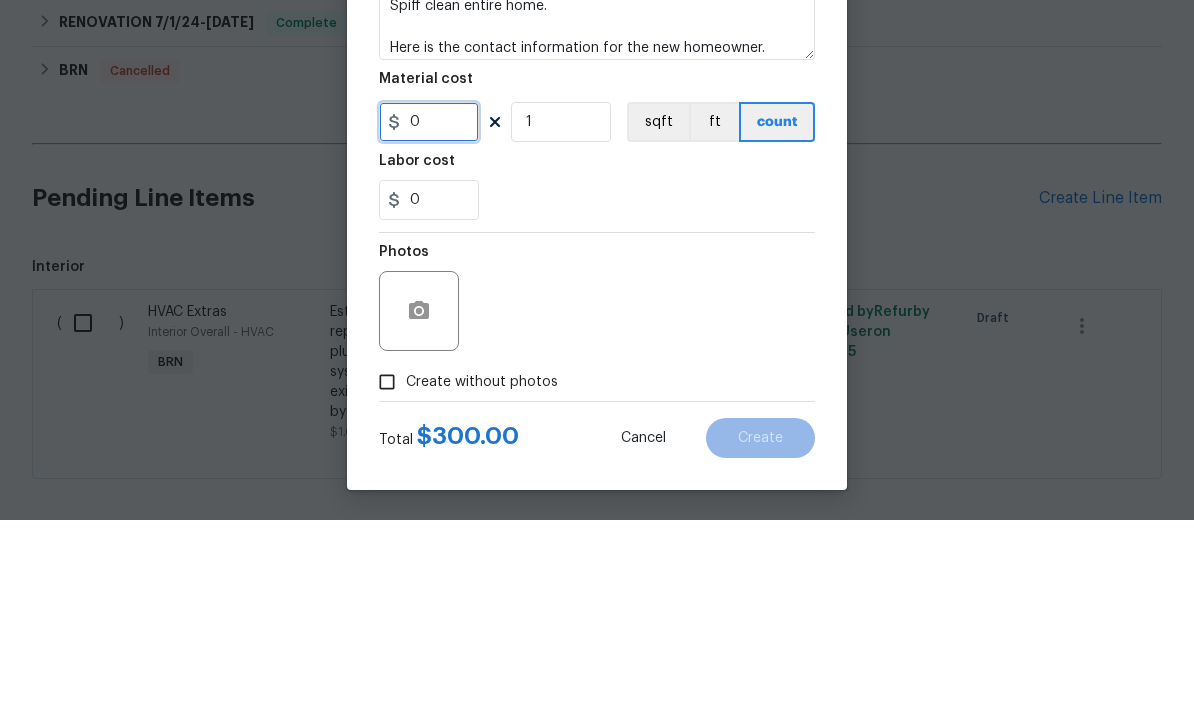 type on "0" 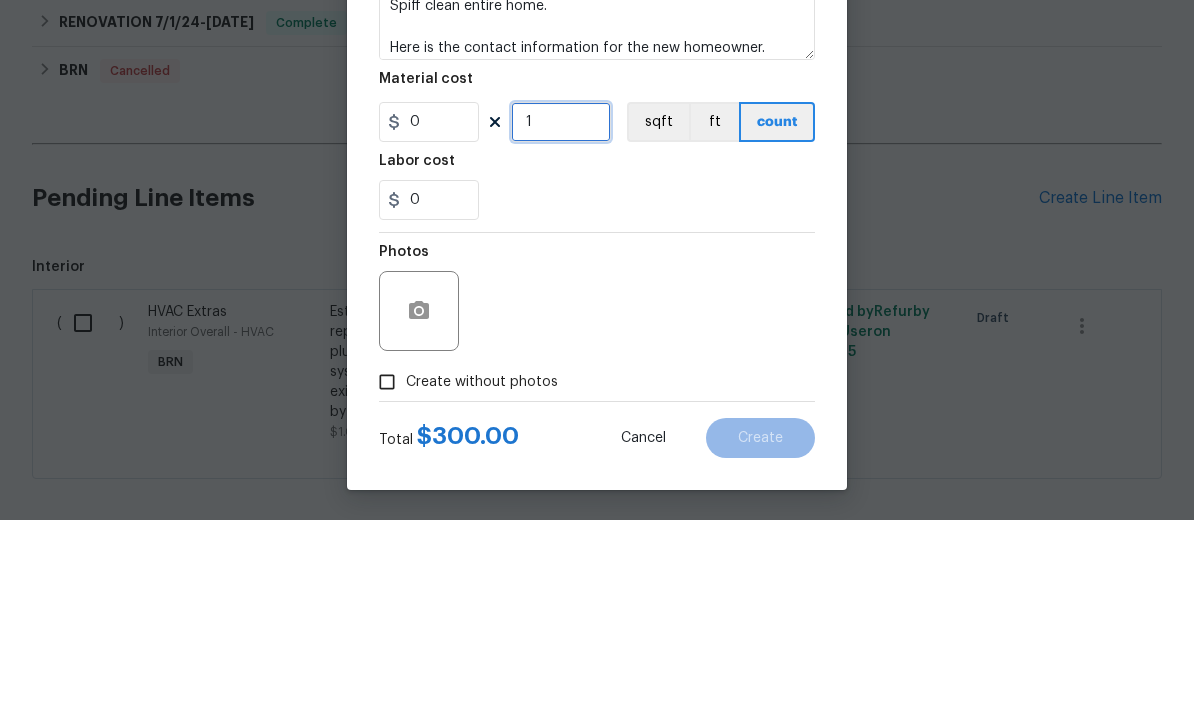 click on "1" at bounding box center (561, 317) 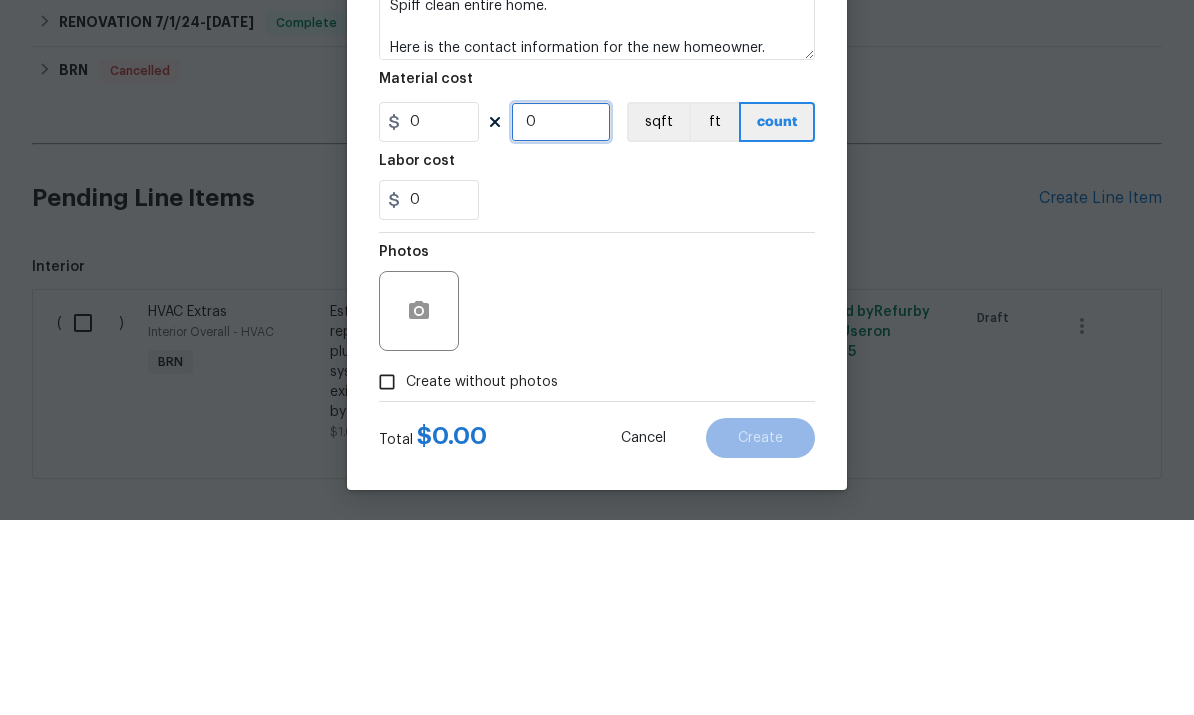 type on "0" 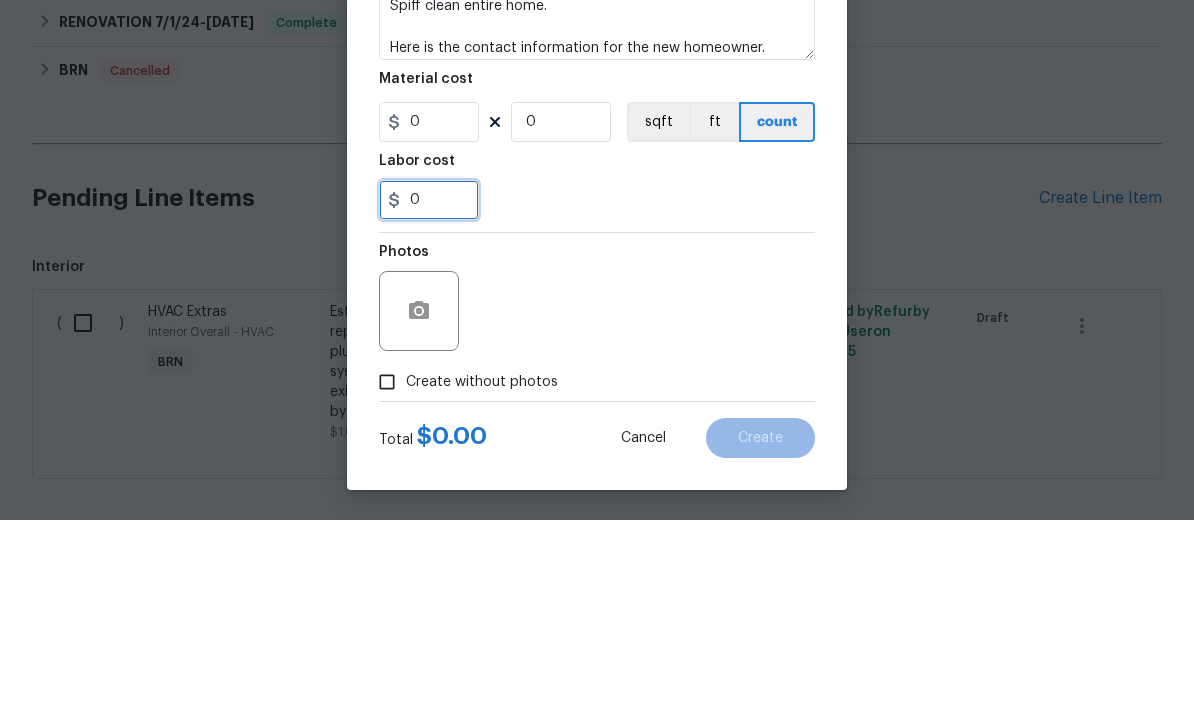 click on "0" at bounding box center (429, 395) 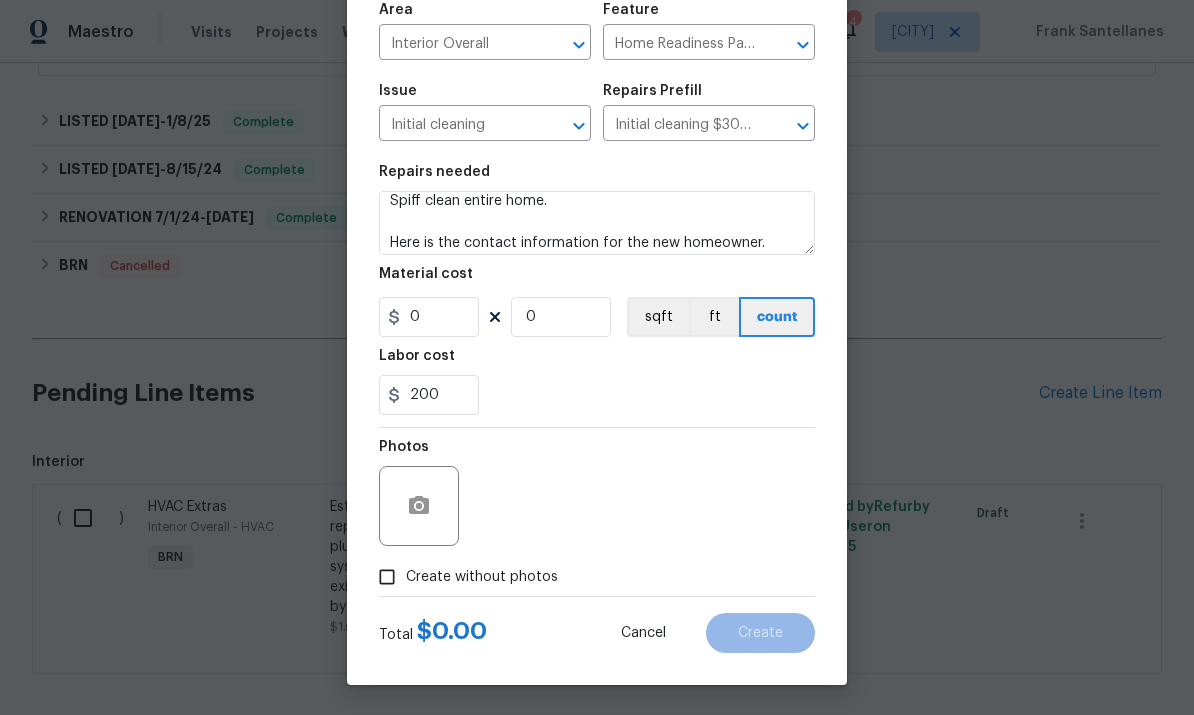 scroll, scrollTop: 150, scrollLeft: 0, axis: vertical 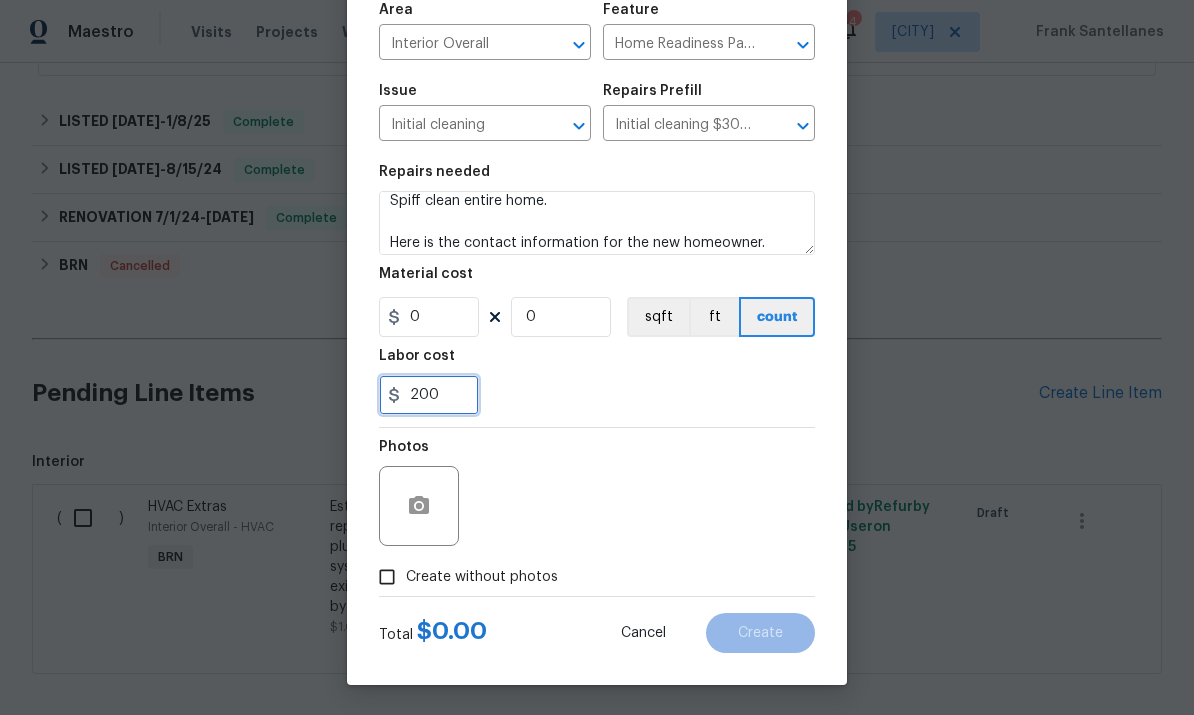 type on "200" 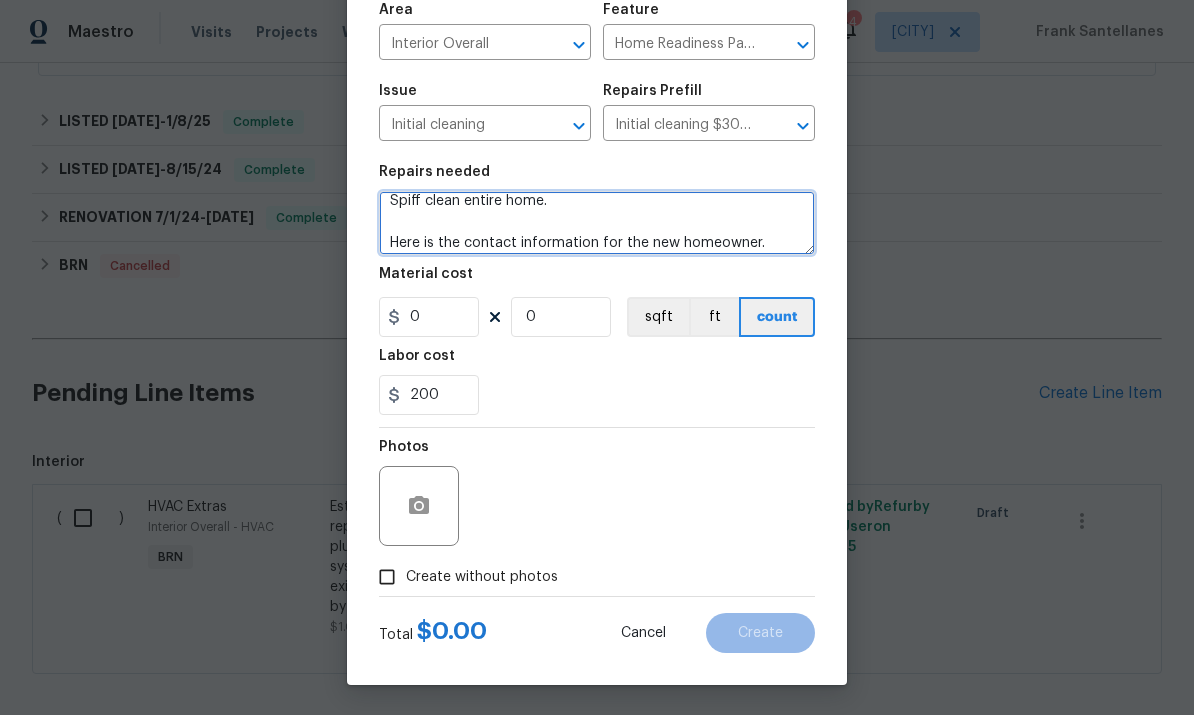 click on "Spiff clean entire home.
Here is the contact information for the new homeowner.
Aditya Ranjan 669-243-8439" at bounding box center (597, 223) 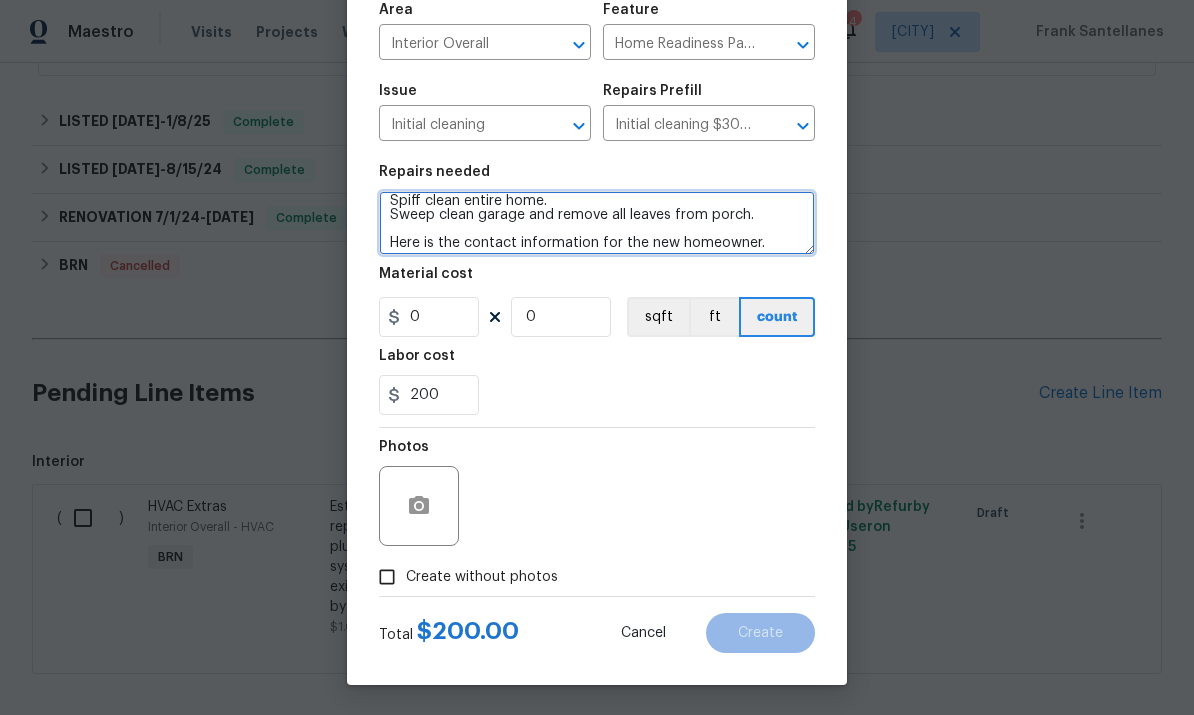 type on "Spiff clean entire home.
Sweep clean garage and remove all leaves from porch.
Here is the contact information for the new homeowner.
Aditya Ranjan 669-243-8439" 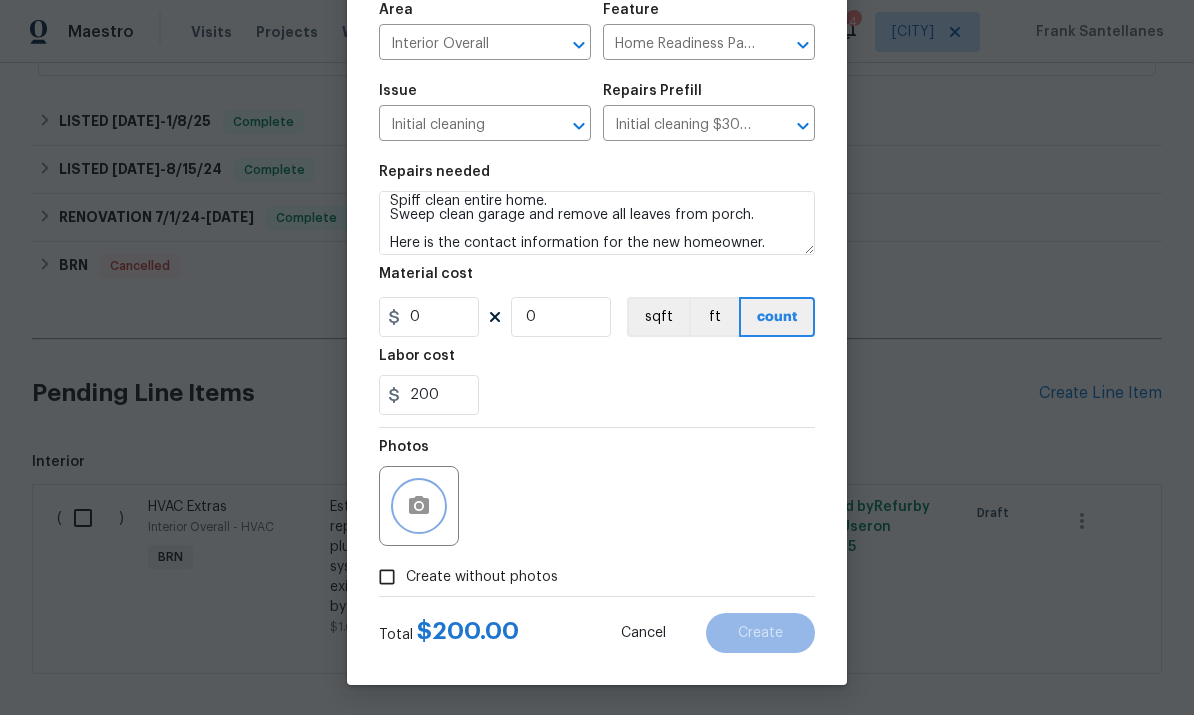click 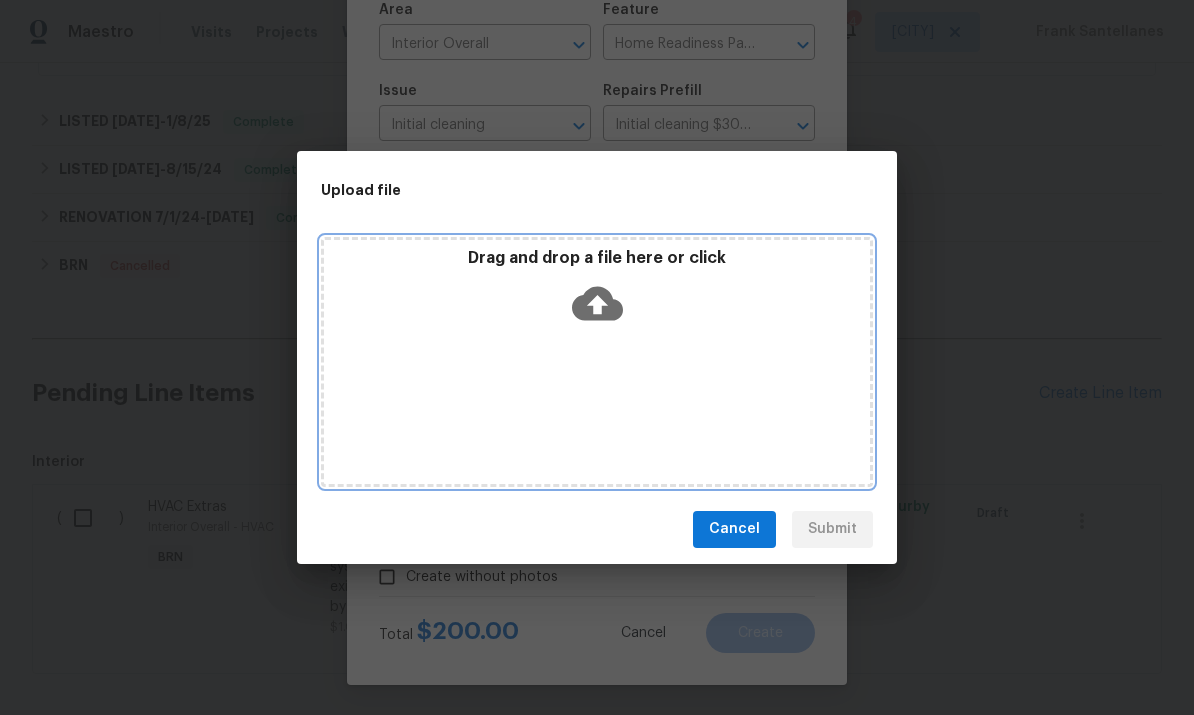 click 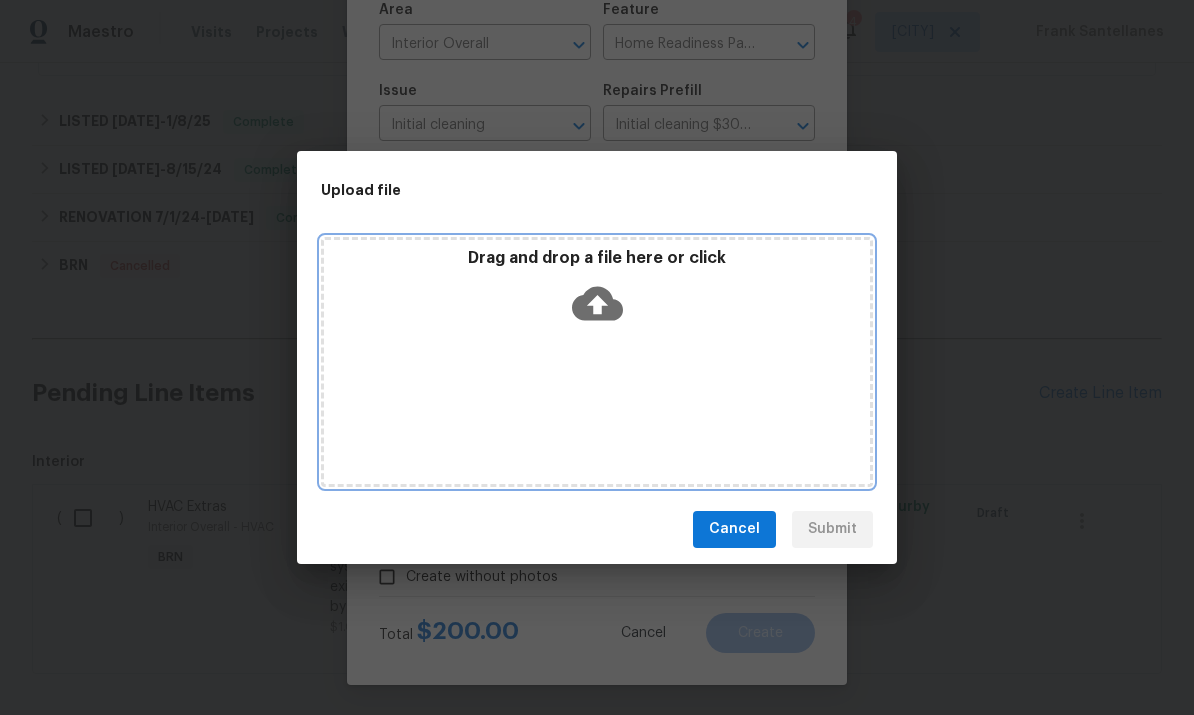 click 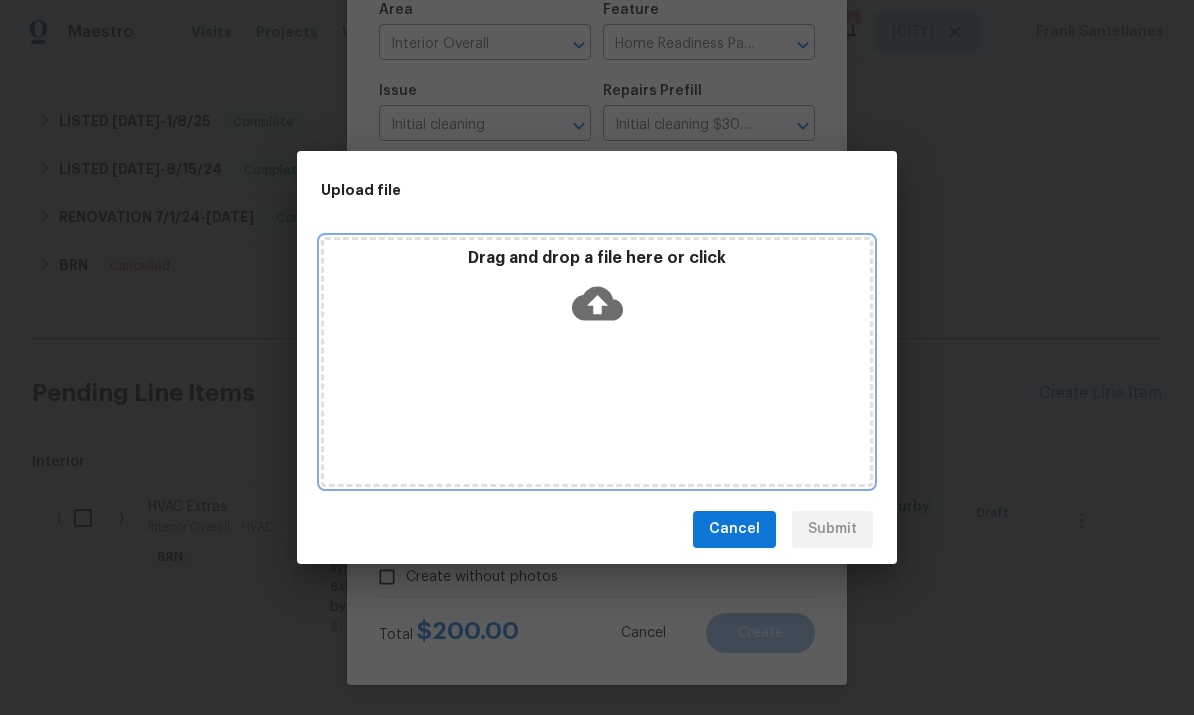 click 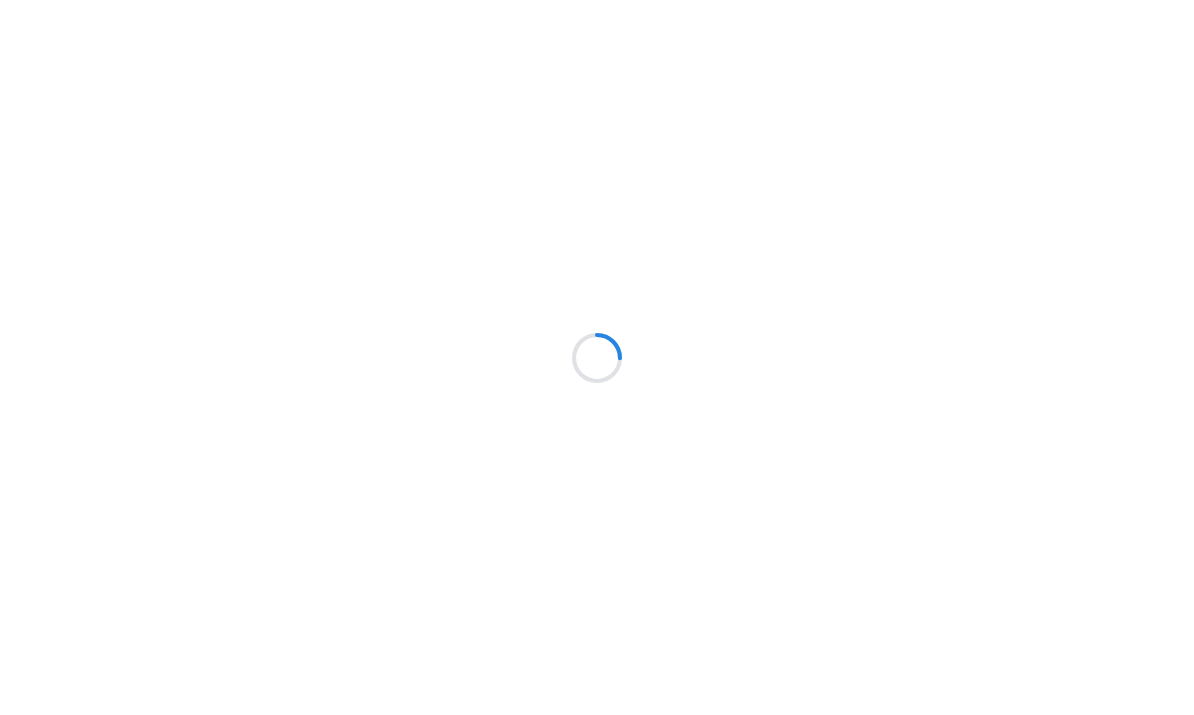 scroll, scrollTop: 0, scrollLeft: 0, axis: both 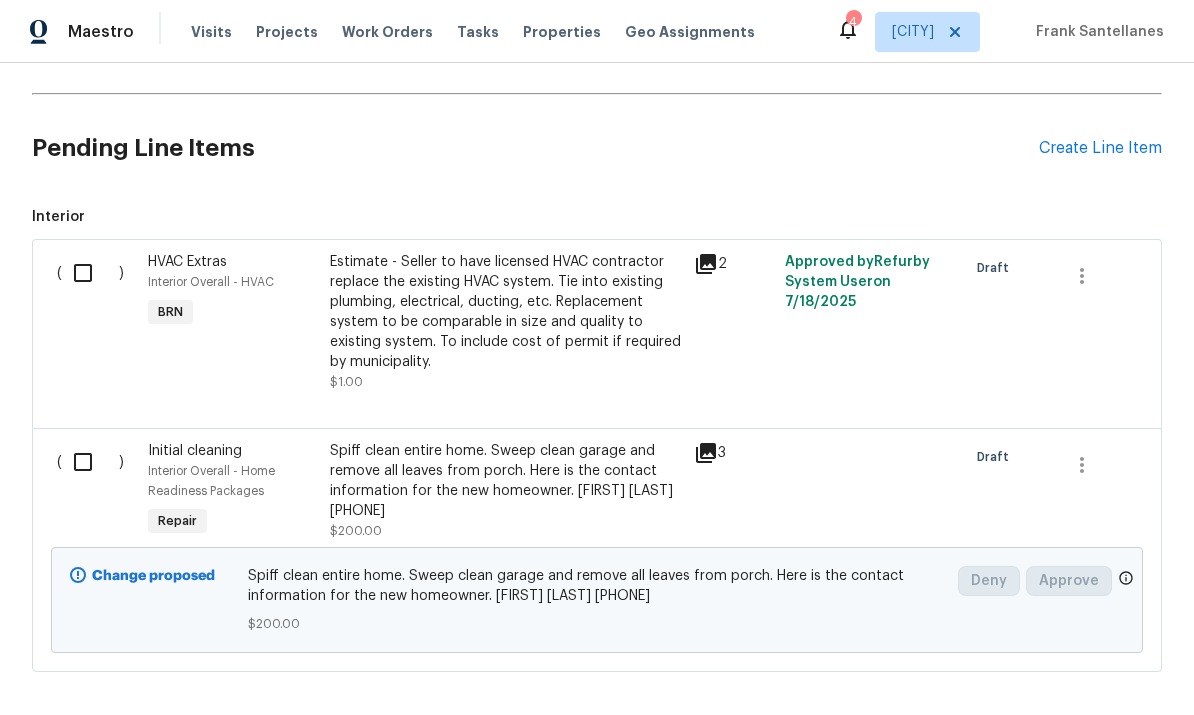 click at bounding box center (90, 462) 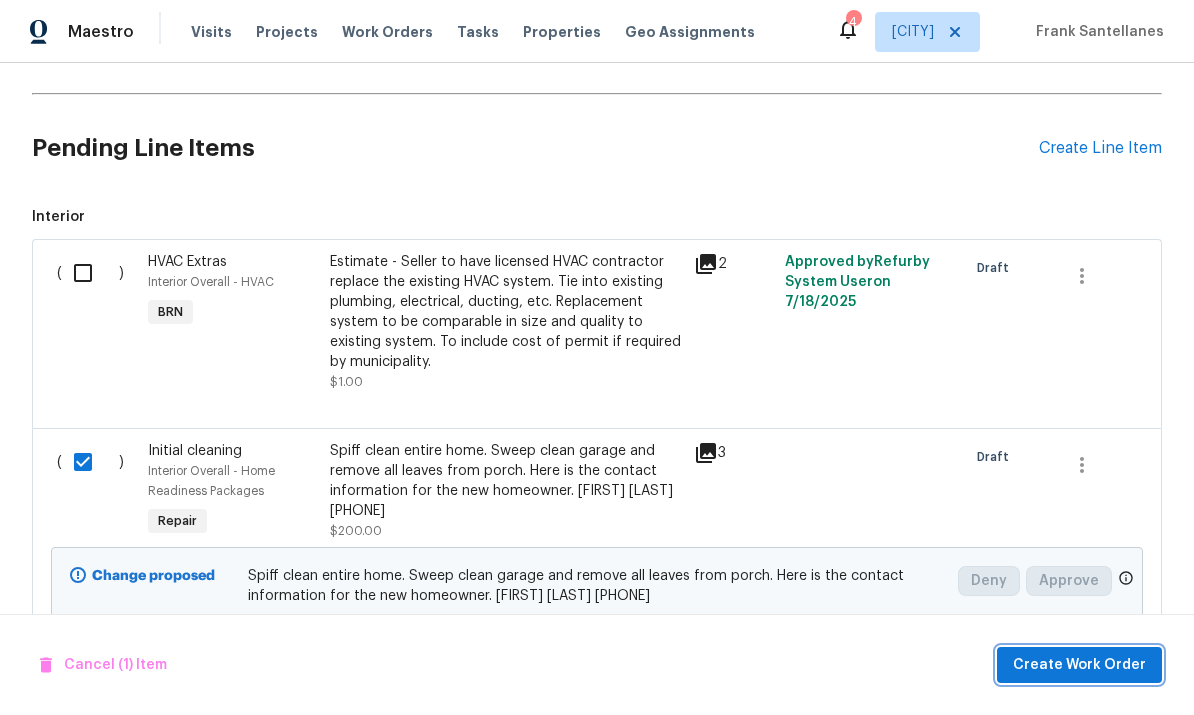 click on "Create Work Order" at bounding box center [1079, 665] 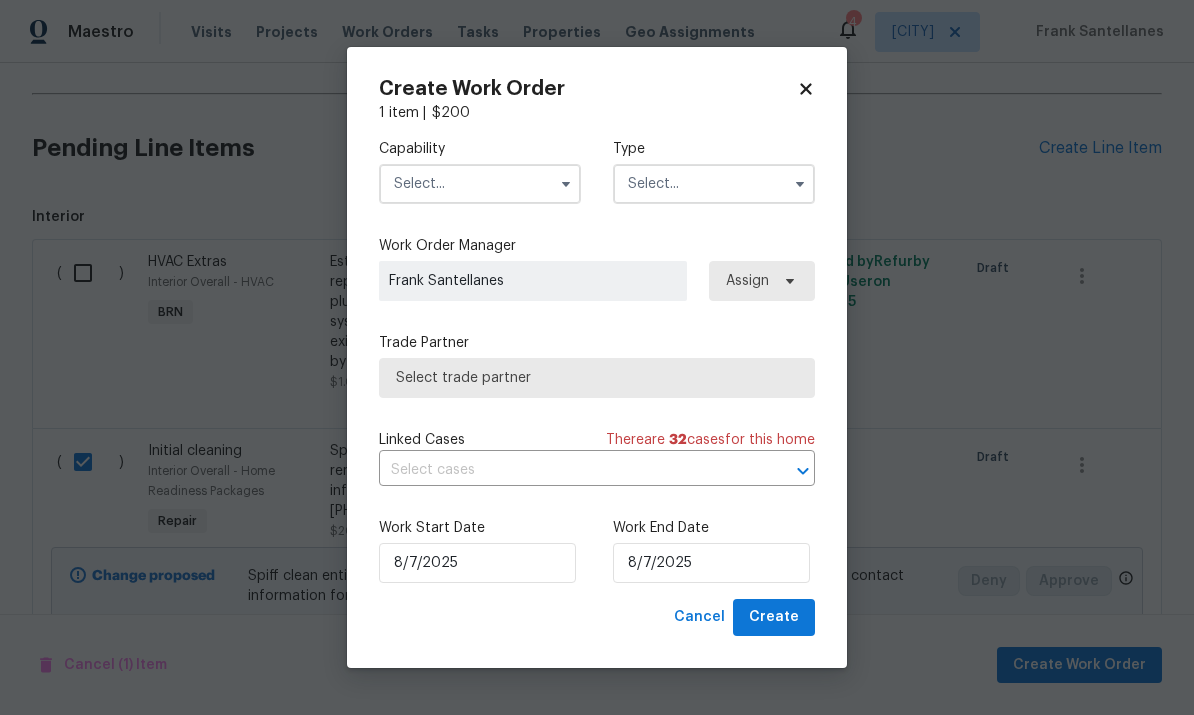 click at bounding box center (480, 184) 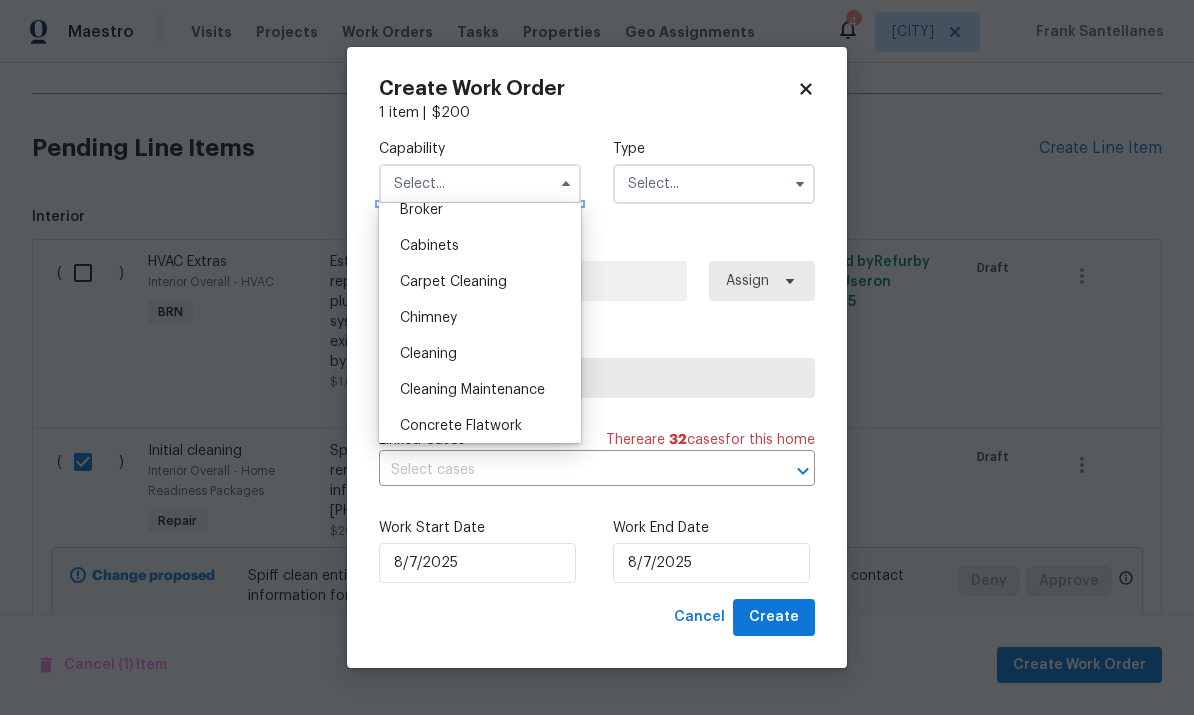 scroll, scrollTop: 166, scrollLeft: 0, axis: vertical 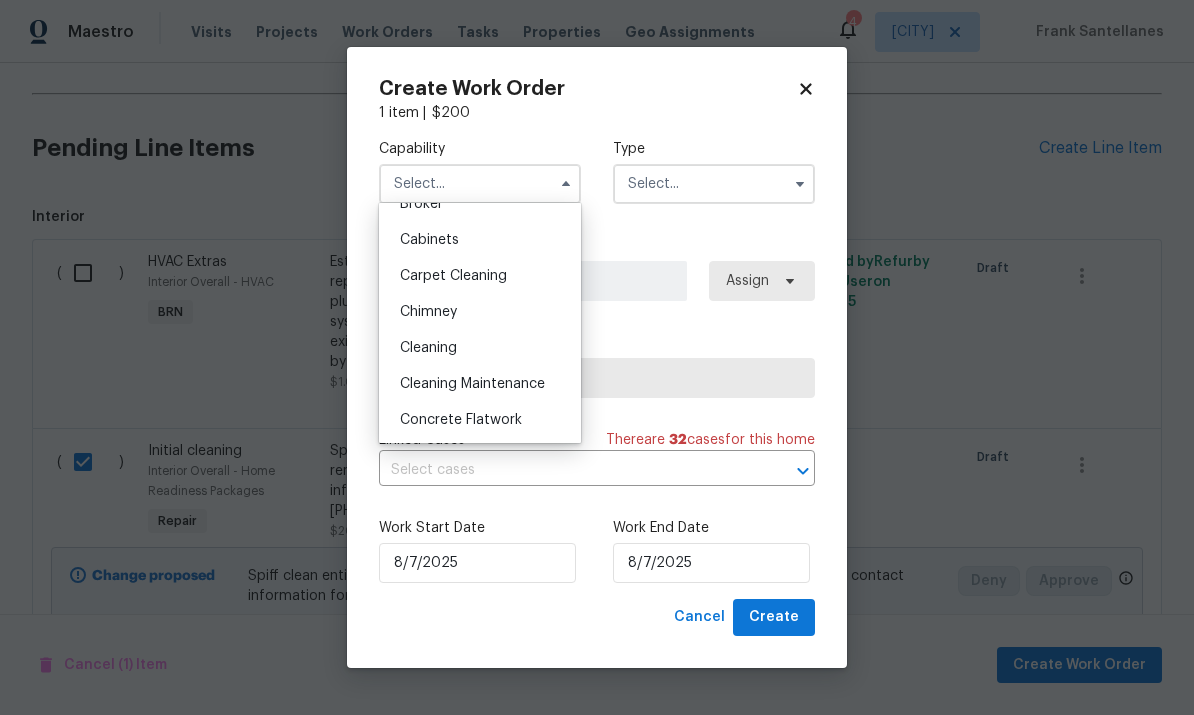 click on "Cleaning" at bounding box center (480, 348) 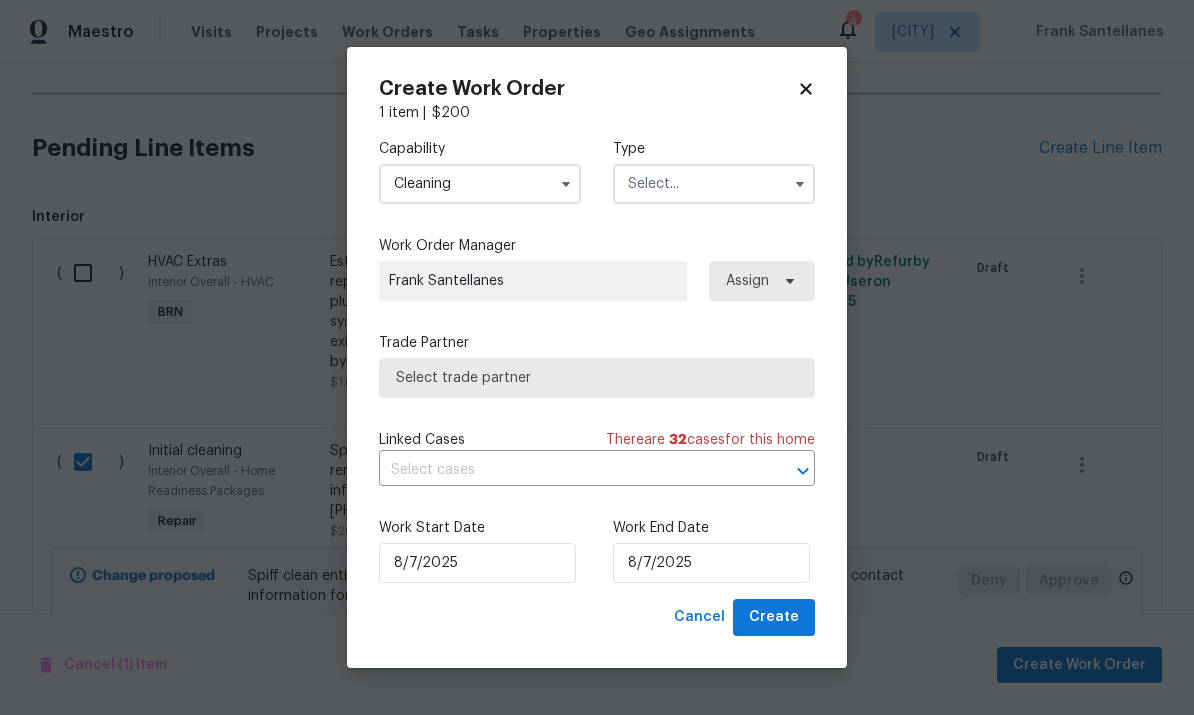 click at bounding box center [714, 184] 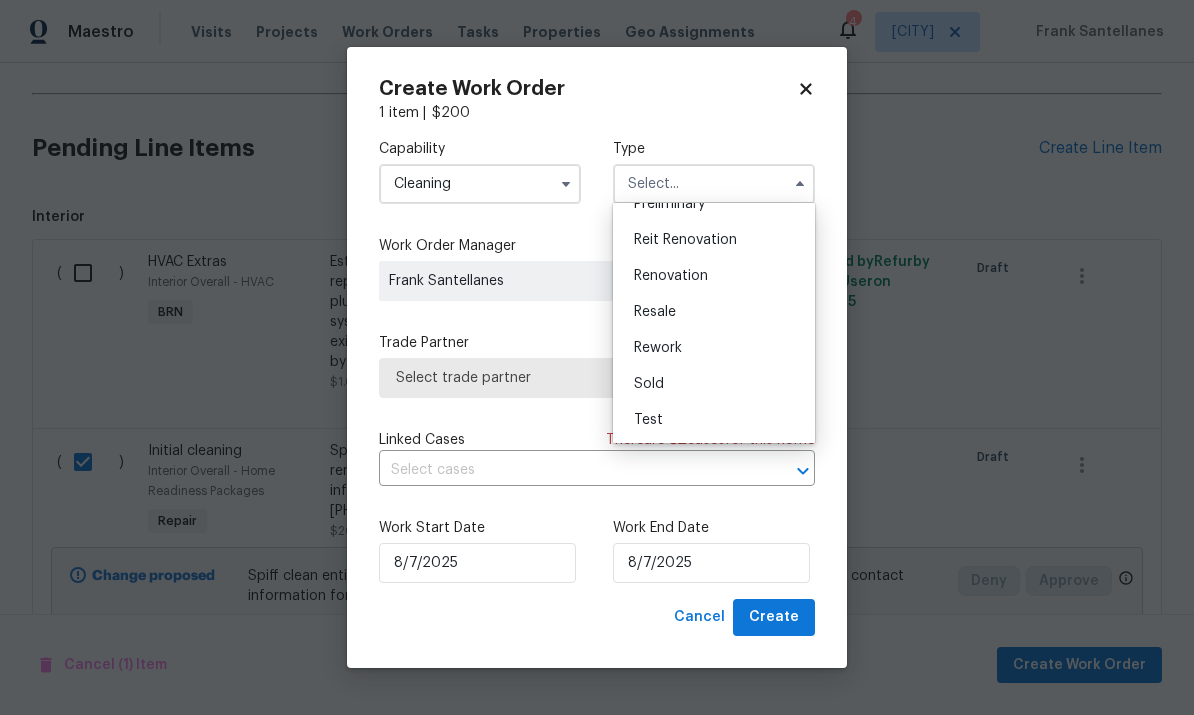scroll, scrollTop: 454, scrollLeft: 0, axis: vertical 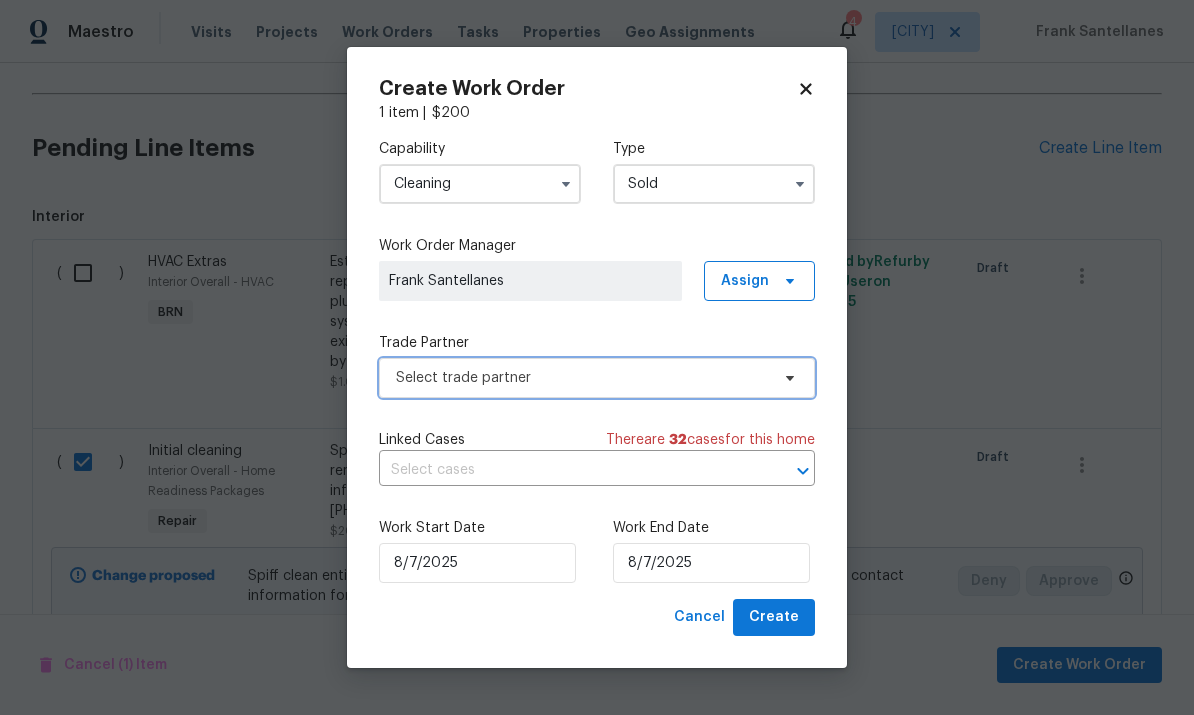 click on "Select trade partner" at bounding box center (582, 378) 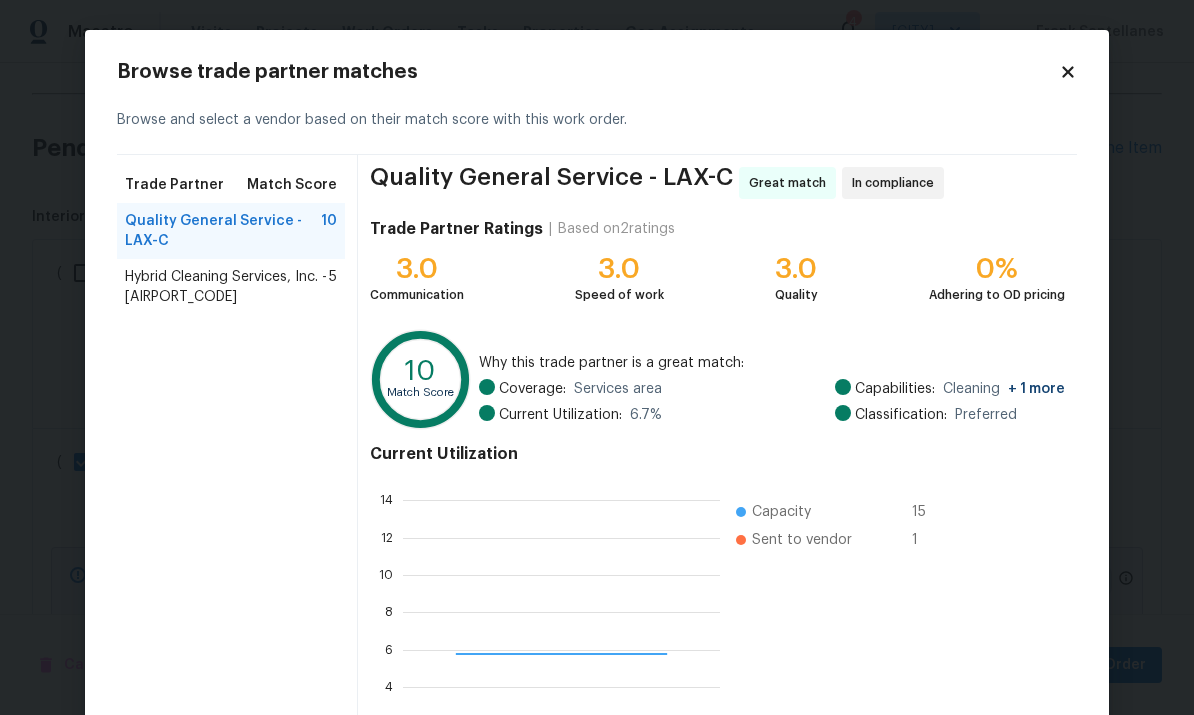 scroll, scrollTop: 2, scrollLeft: 2, axis: both 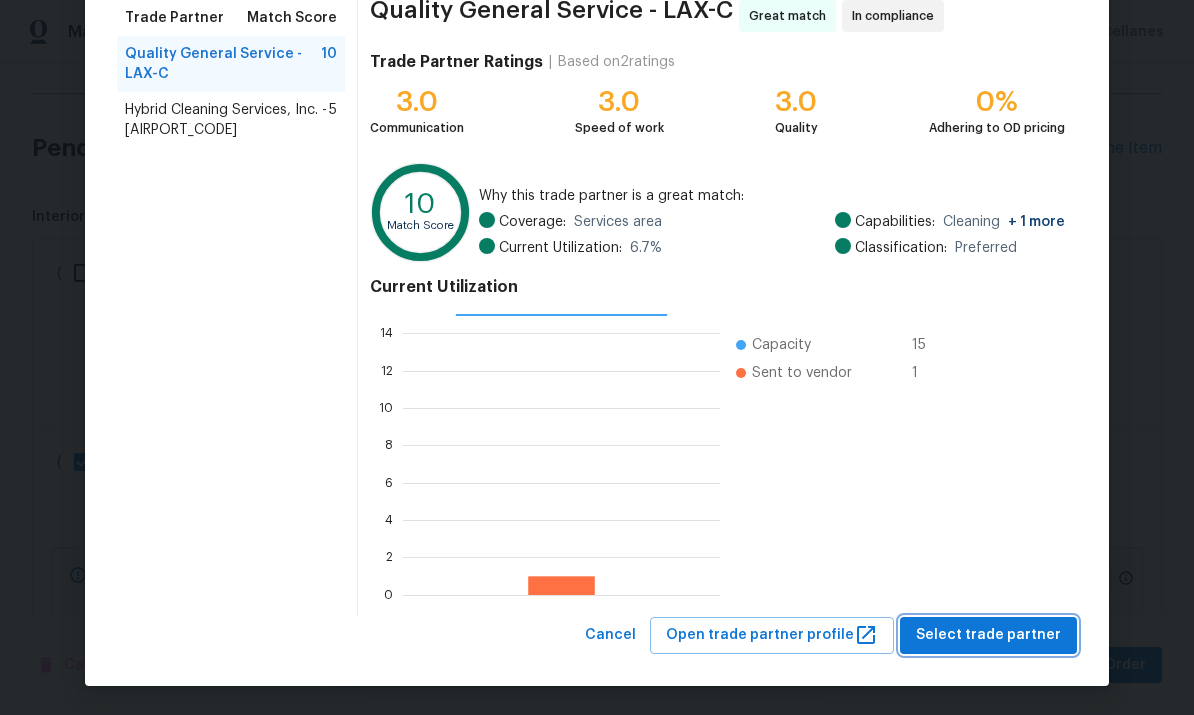 click on "Select trade partner" at bounding box center [988, 635] 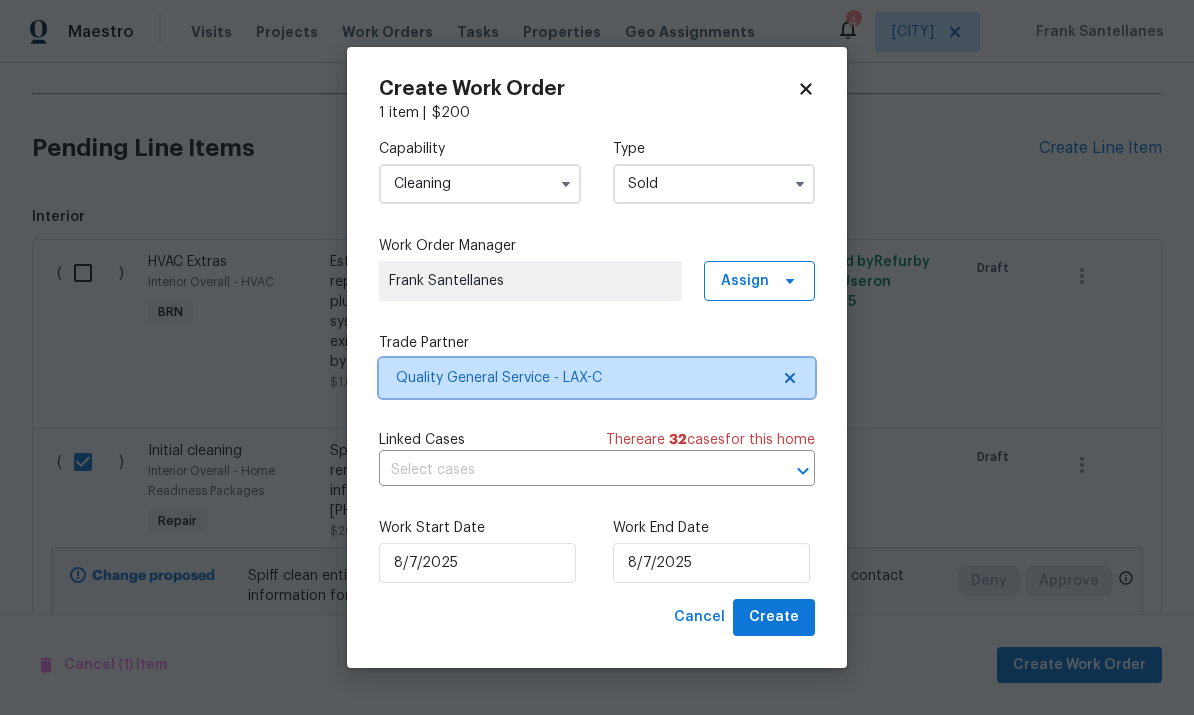 scroll, scrollTop: 0, scrollLeft: 0, axis: both 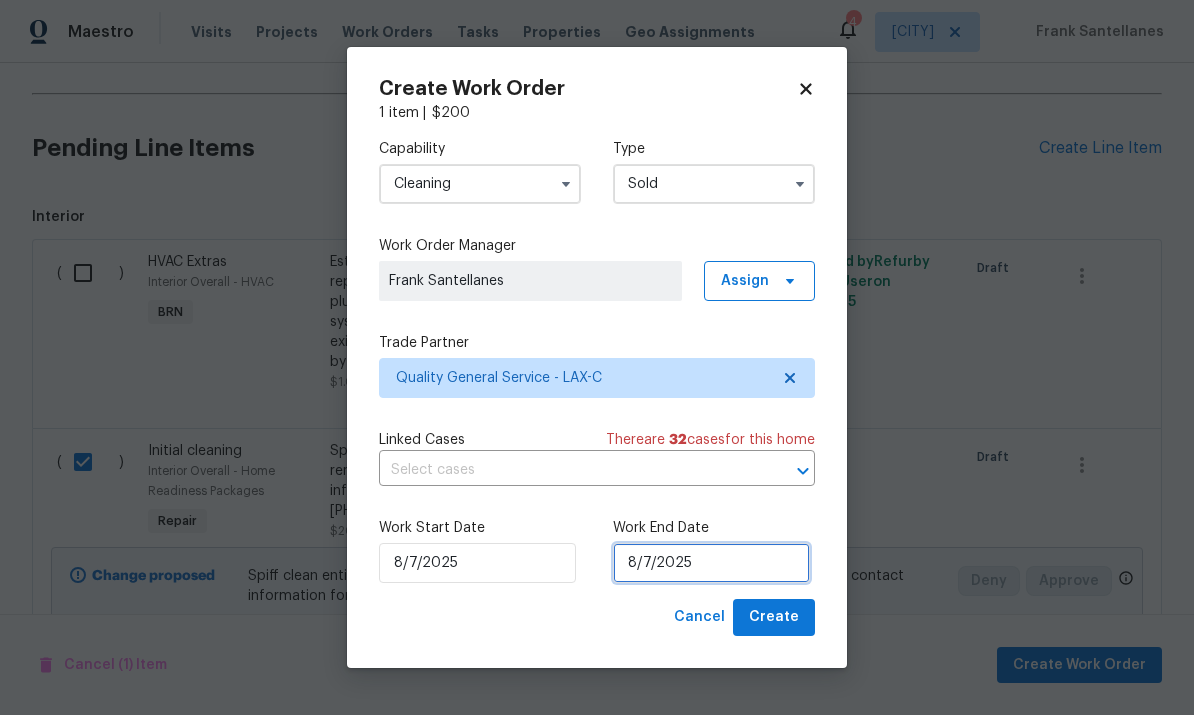 click on "8/7/2025" at bounding box center [711, 563] 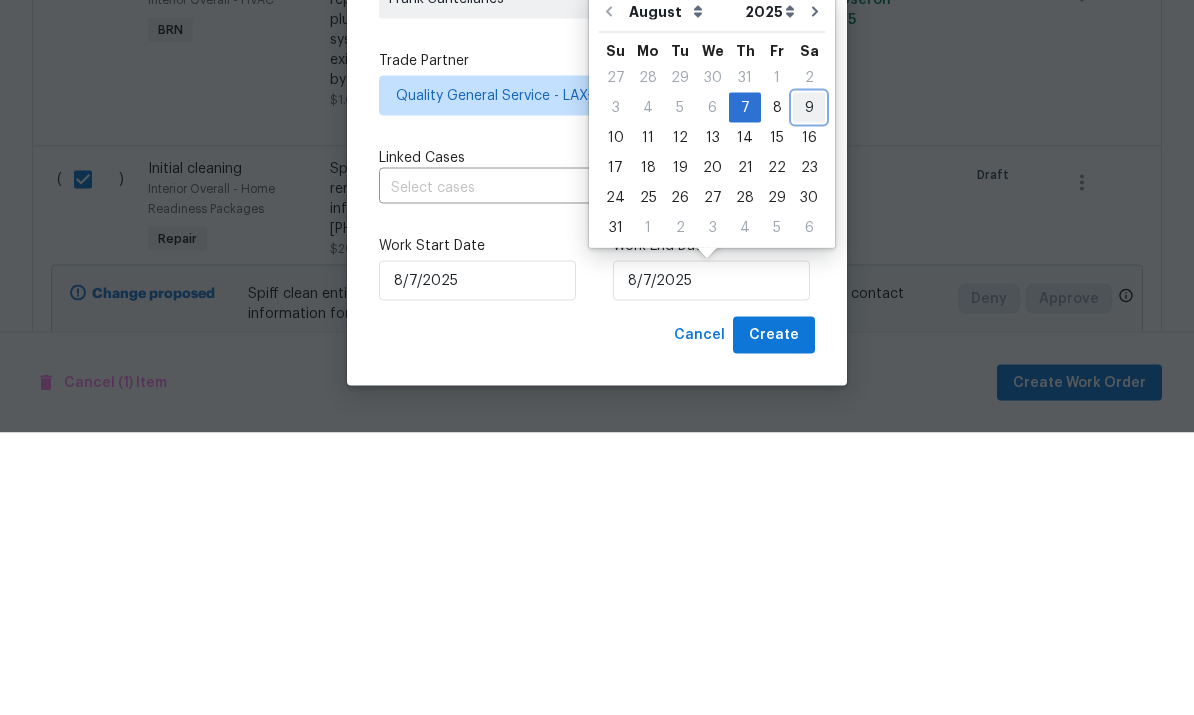 click on "9" at bounding box center [809, 390] 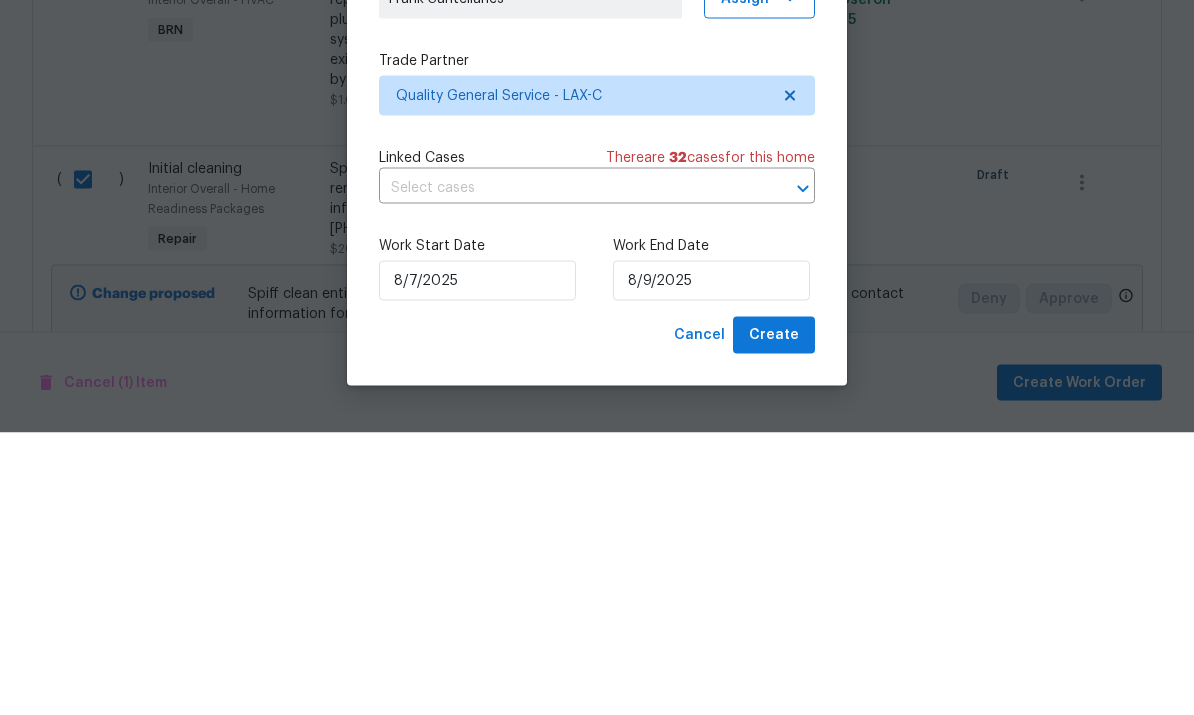 scroll, scrollTop: 75, scrollLeft: 0, axis: vertical 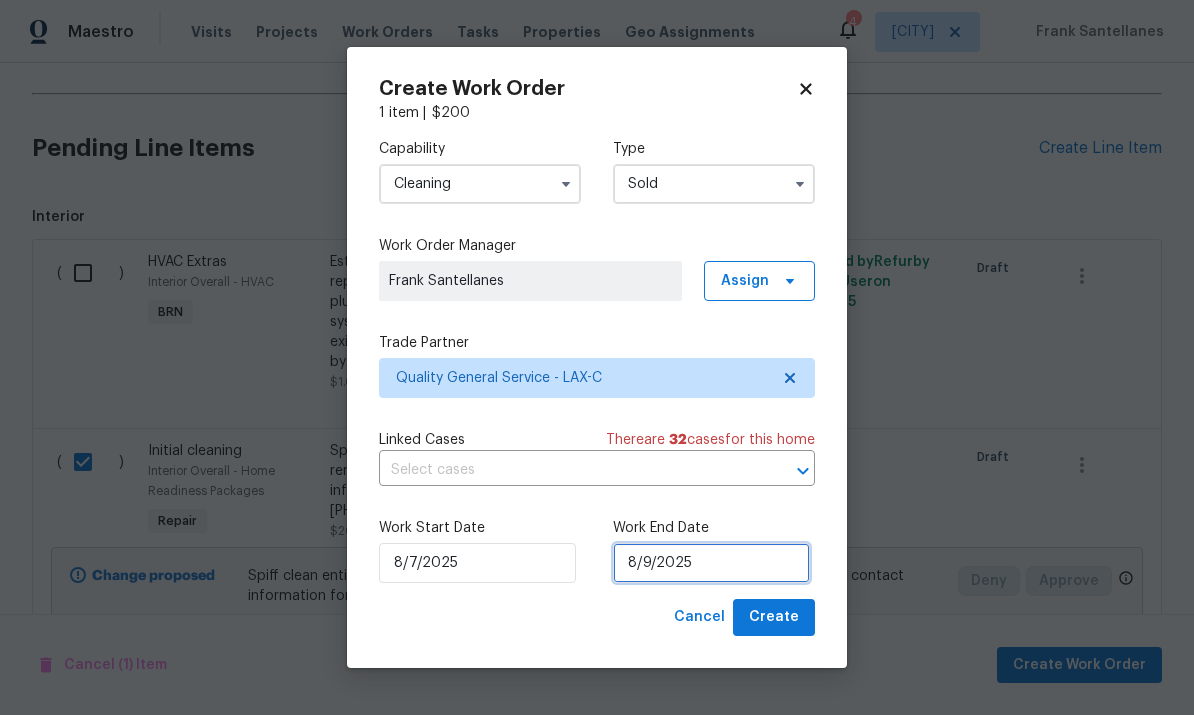click on "8/9/2025" at bounding box center (711, 563) 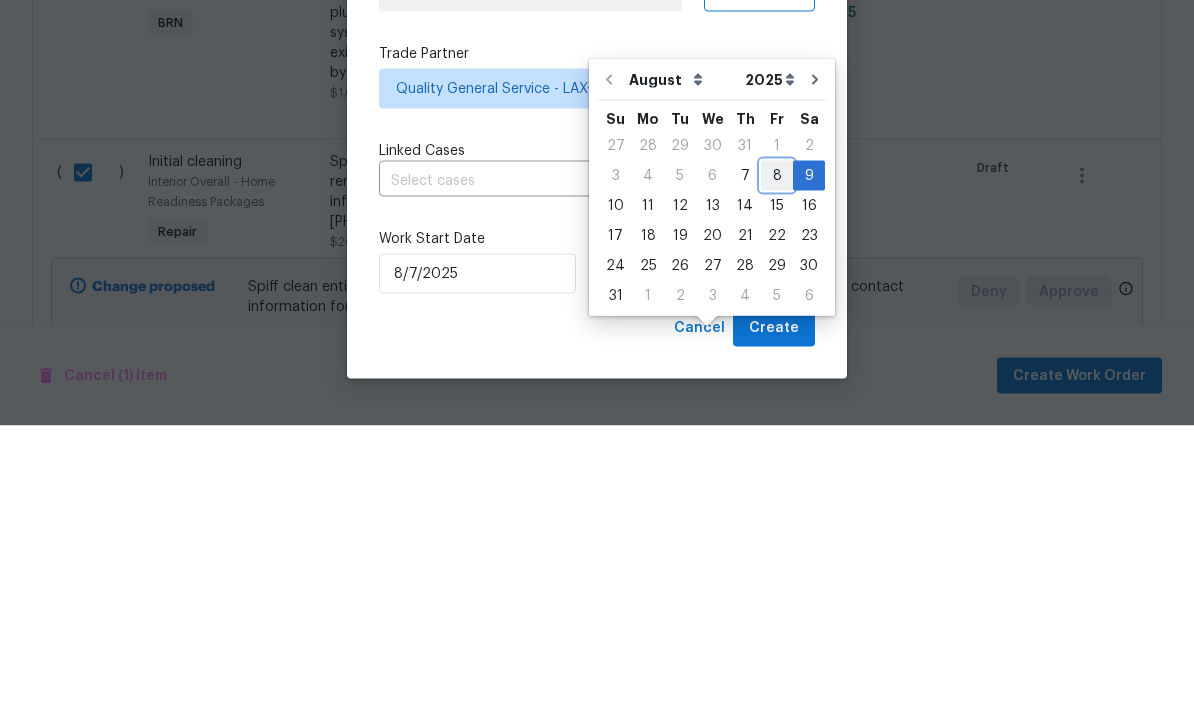 click on "8" at bounding box center [777, 465] 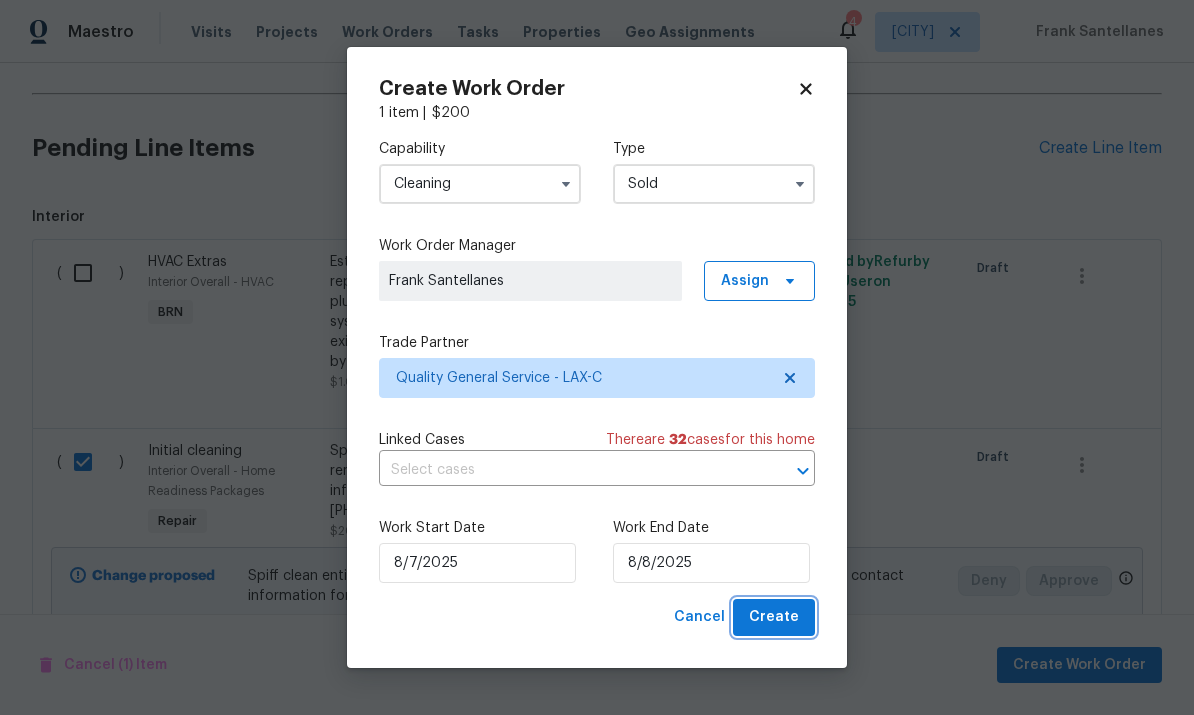 click on "Create" at bounding box center (774, 617) 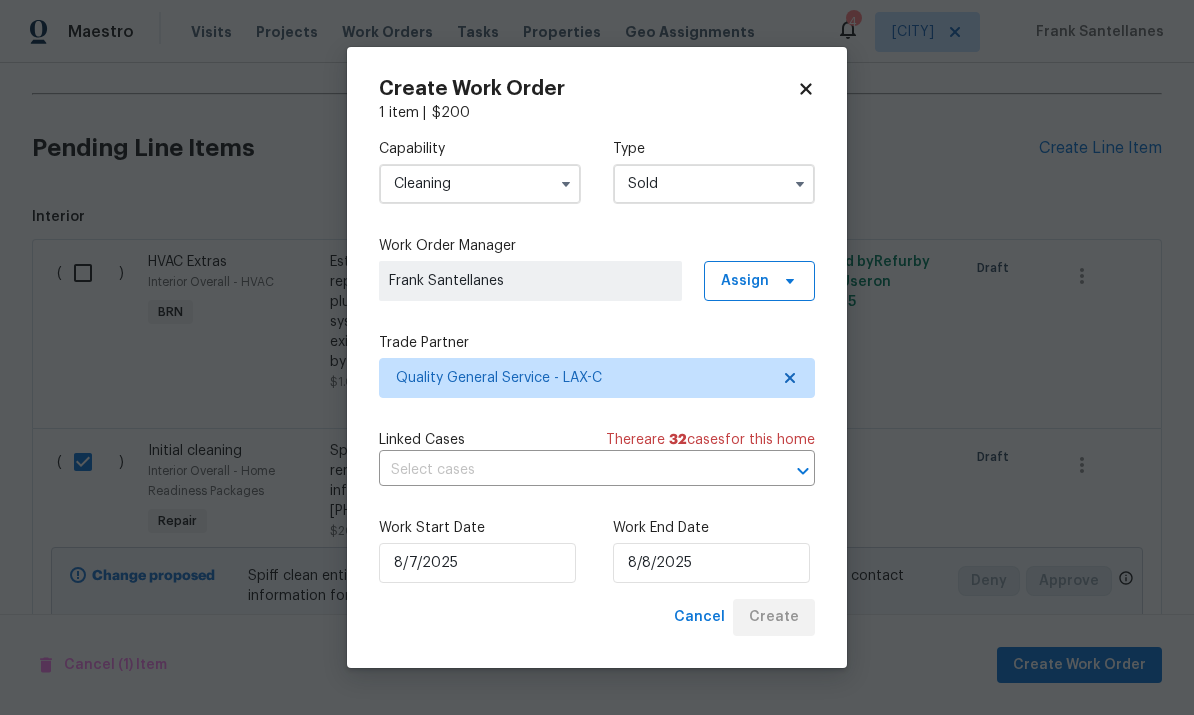 checkbox on "false" 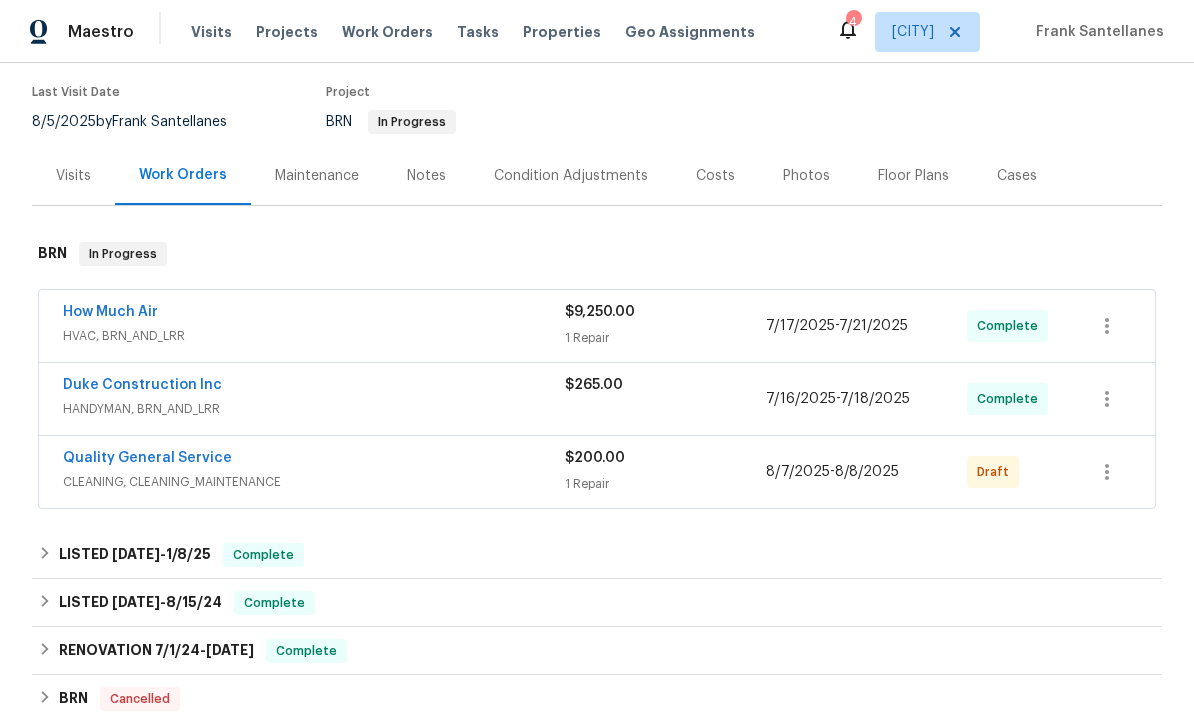 scroll, scrollTop: 158, scrollLeft: 0, axis: vertical 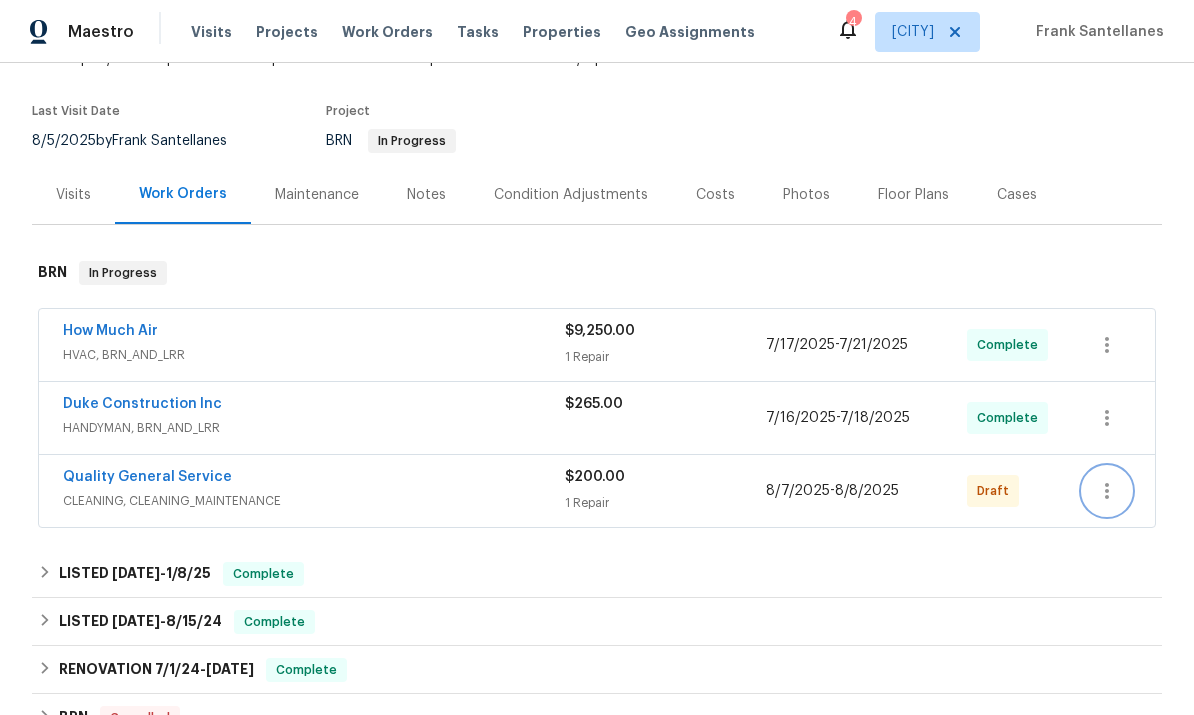click 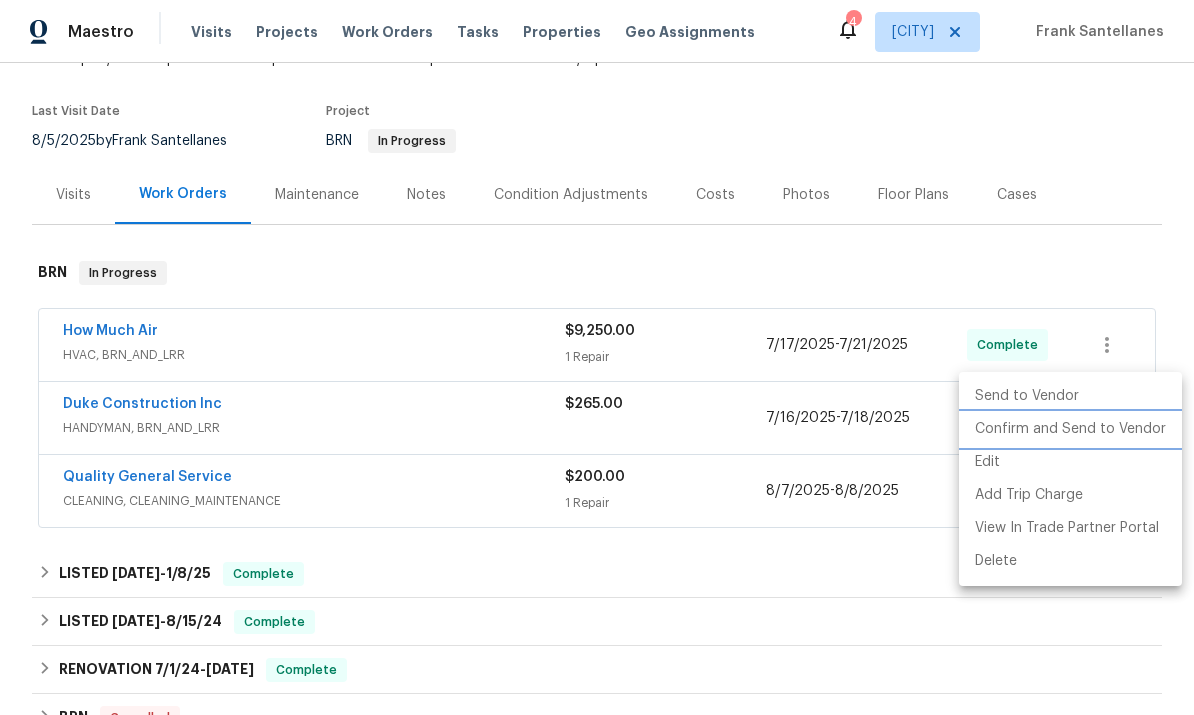 click on "Confirm and Send to Vendor" at bounding box center [1070, 429] 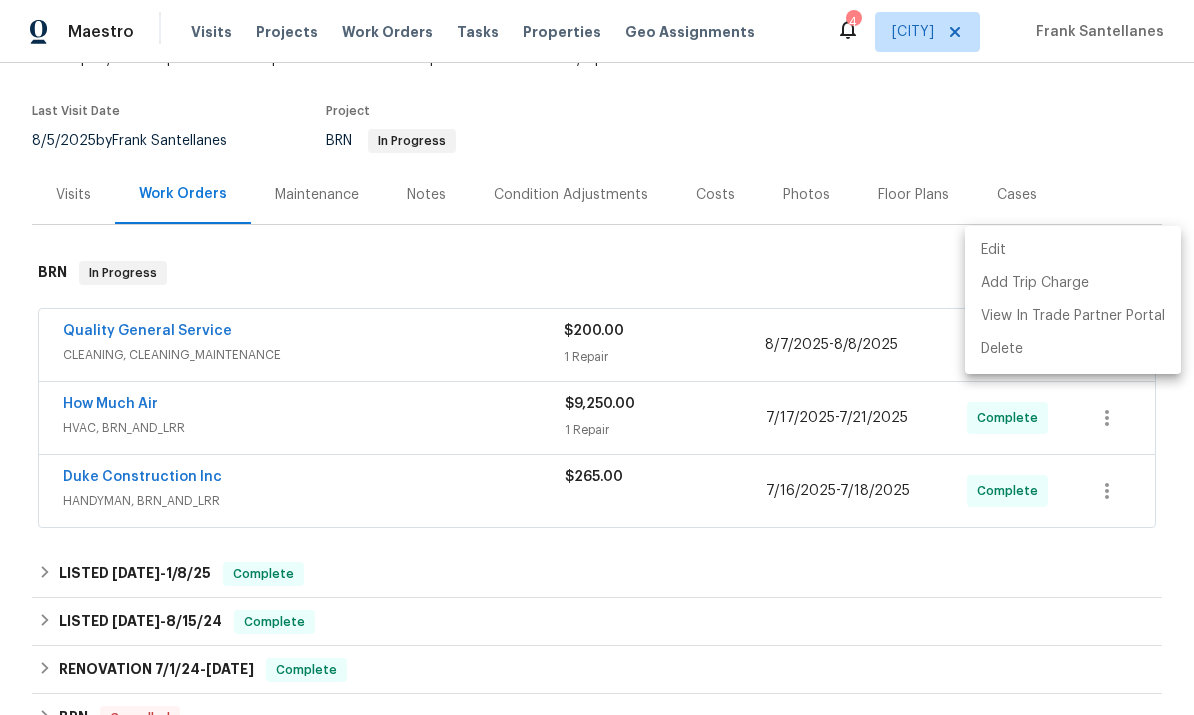 click at bounding box center (597, 357) 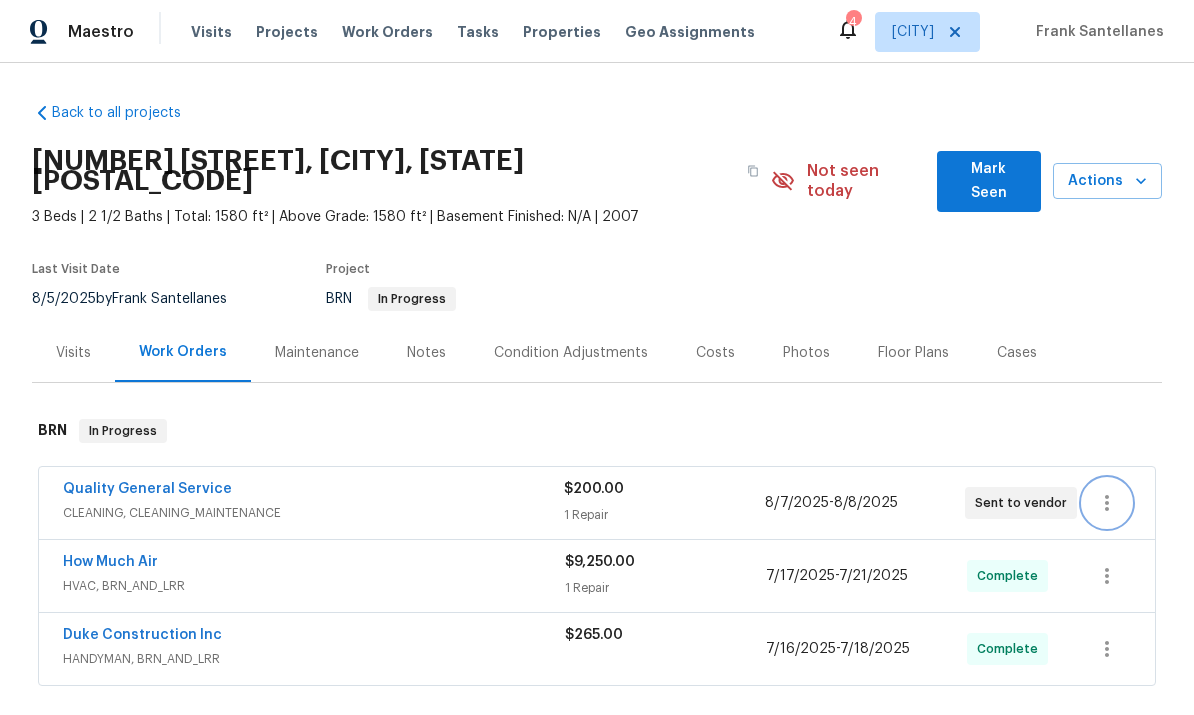 scroll, scrollTop: 0, scrollLeft: 0, axis: both 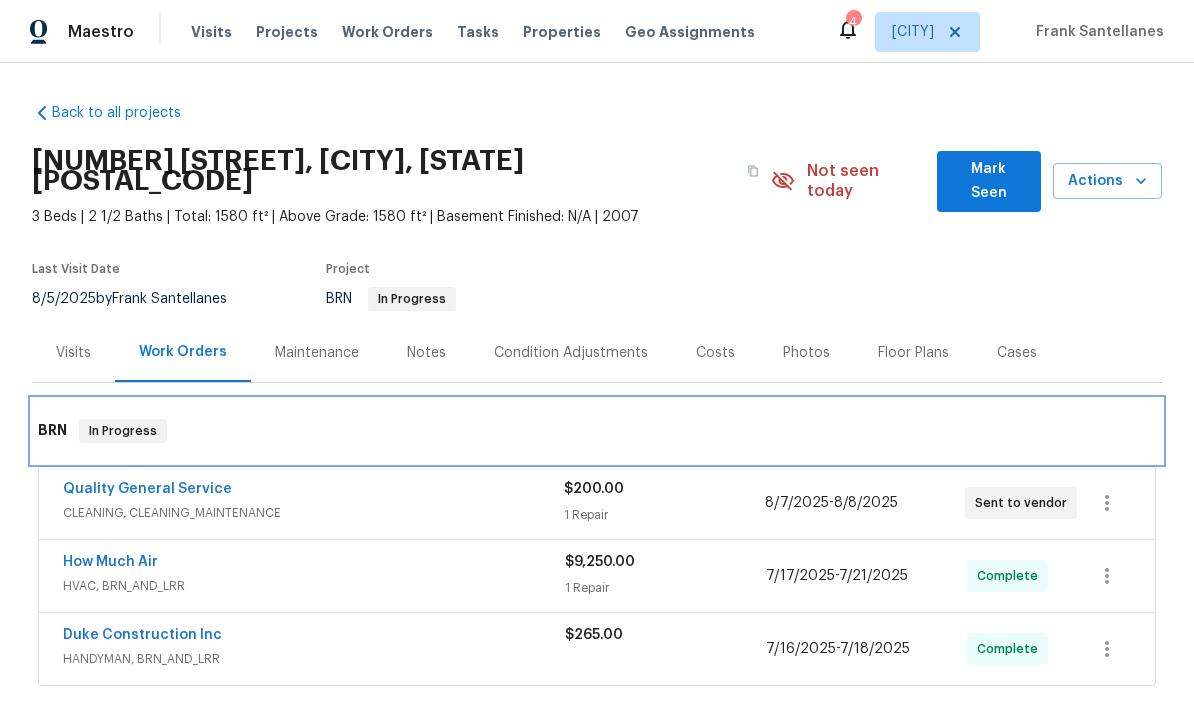 click on "BRN   In Progress" at bounding box center (597, 431) 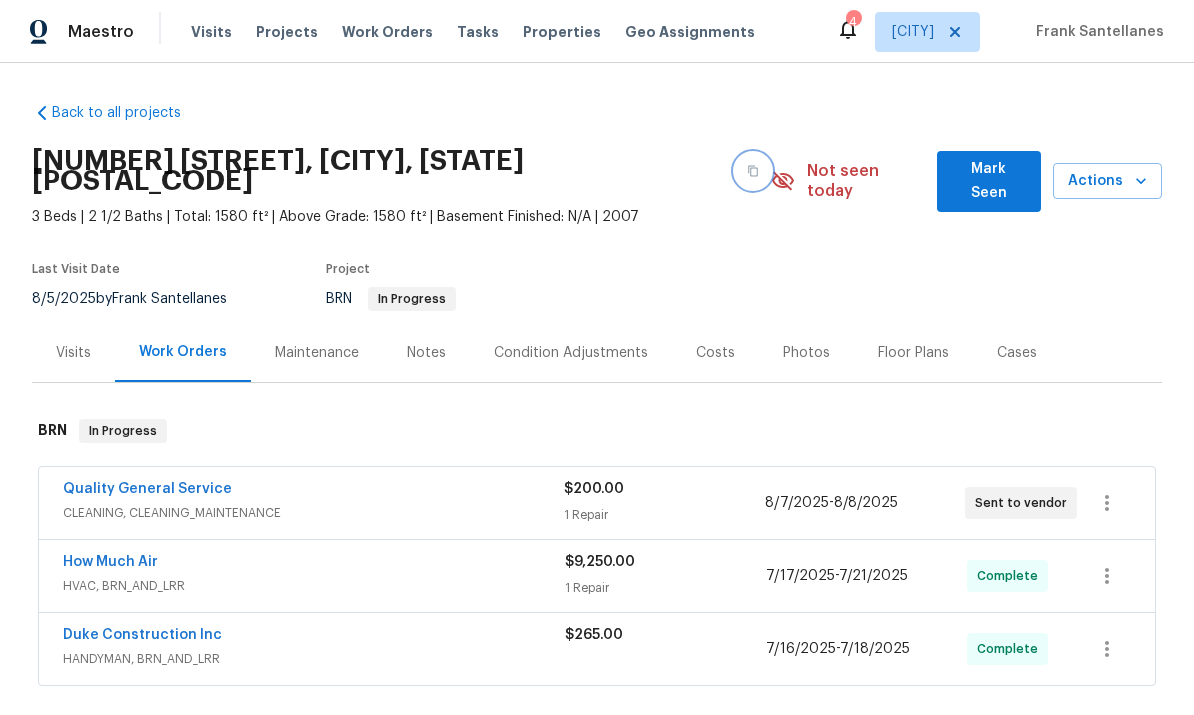 click at bounding box center (753, 171) 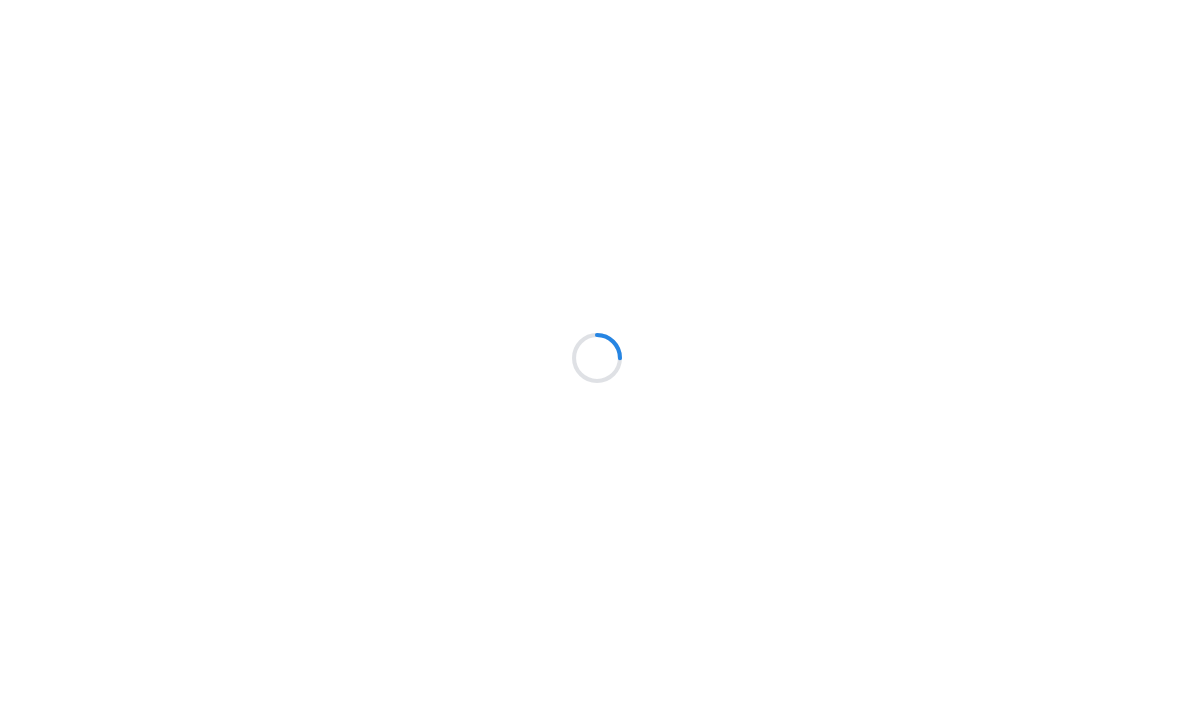 scroll, scrollTop: 0, scrollLeft: 0, axis: both 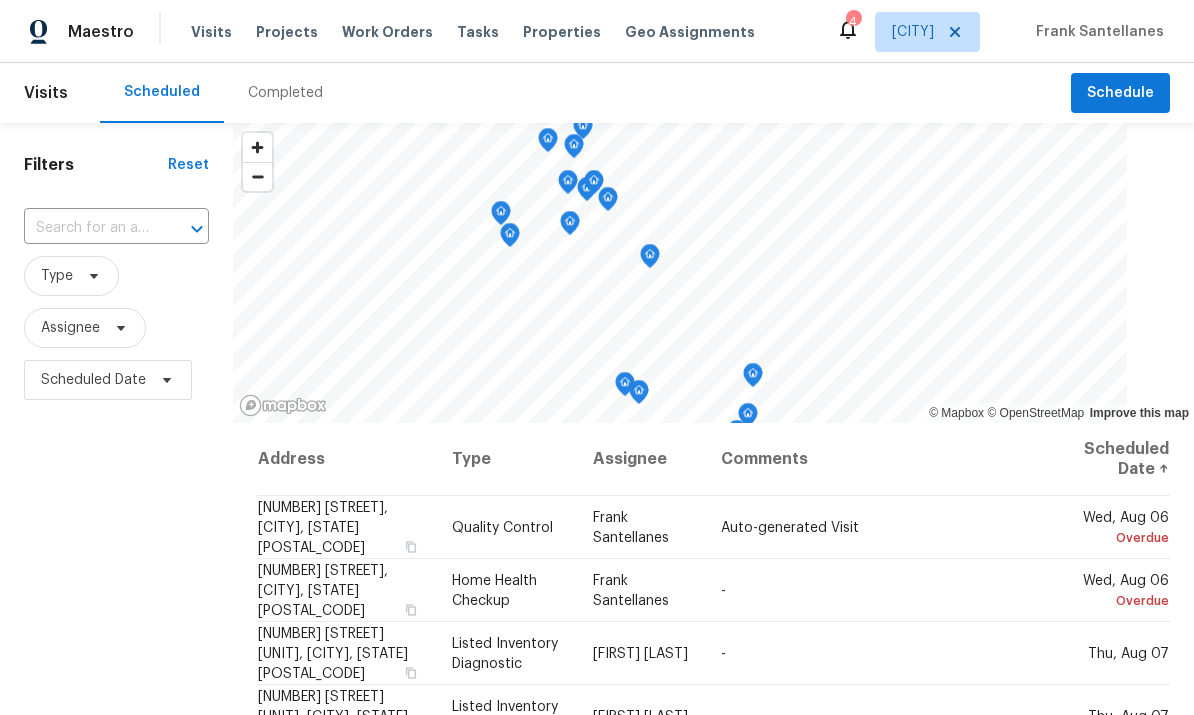 click on "Properties" at bounding box center (562, 32) 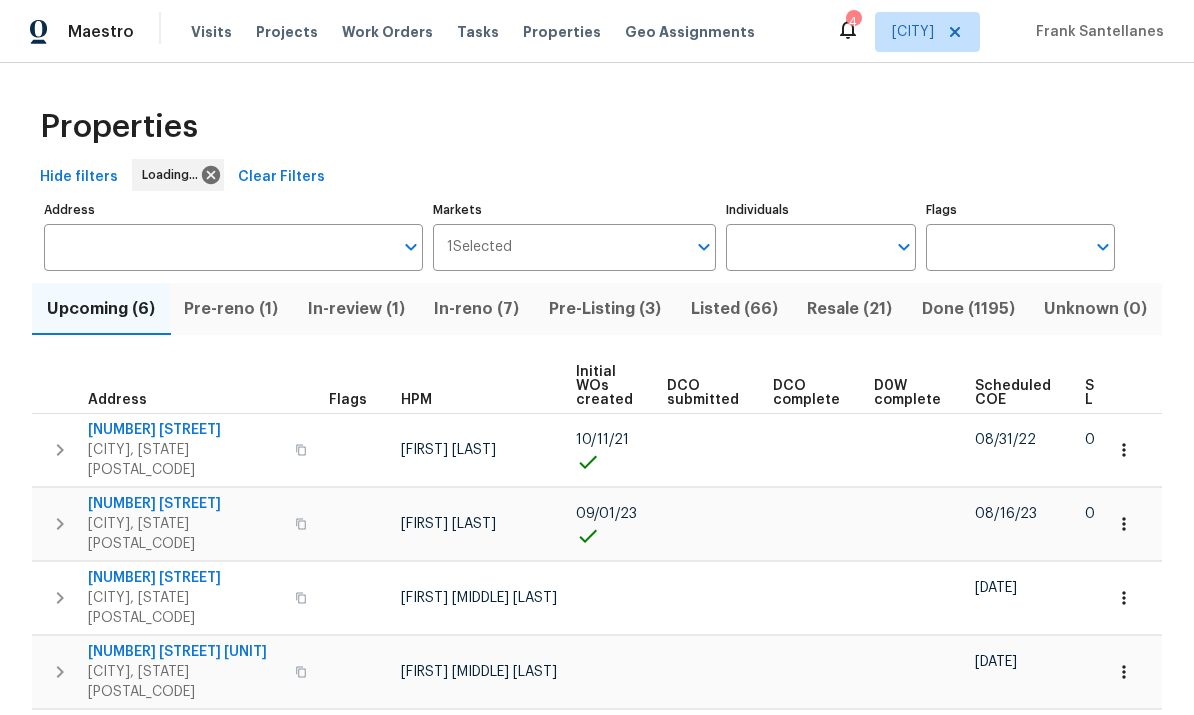 click on "Individuals" at bounding box center (805, 247) 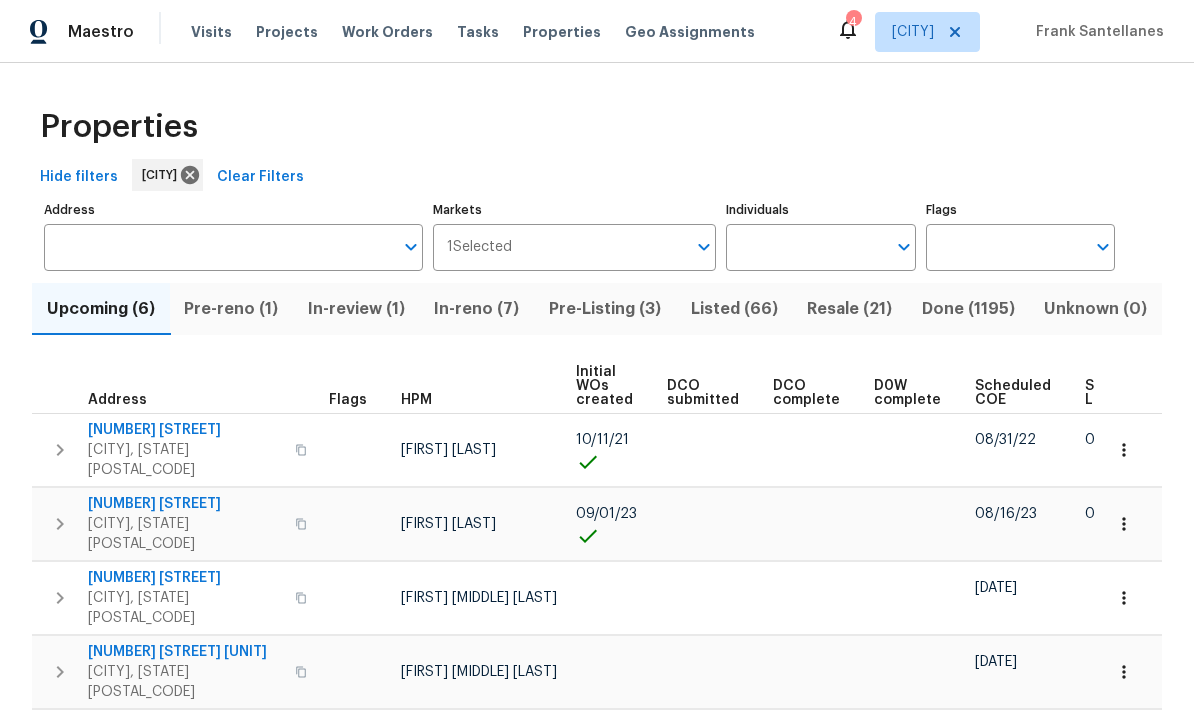 click on "Individuals" at bounding box center (805, 247) 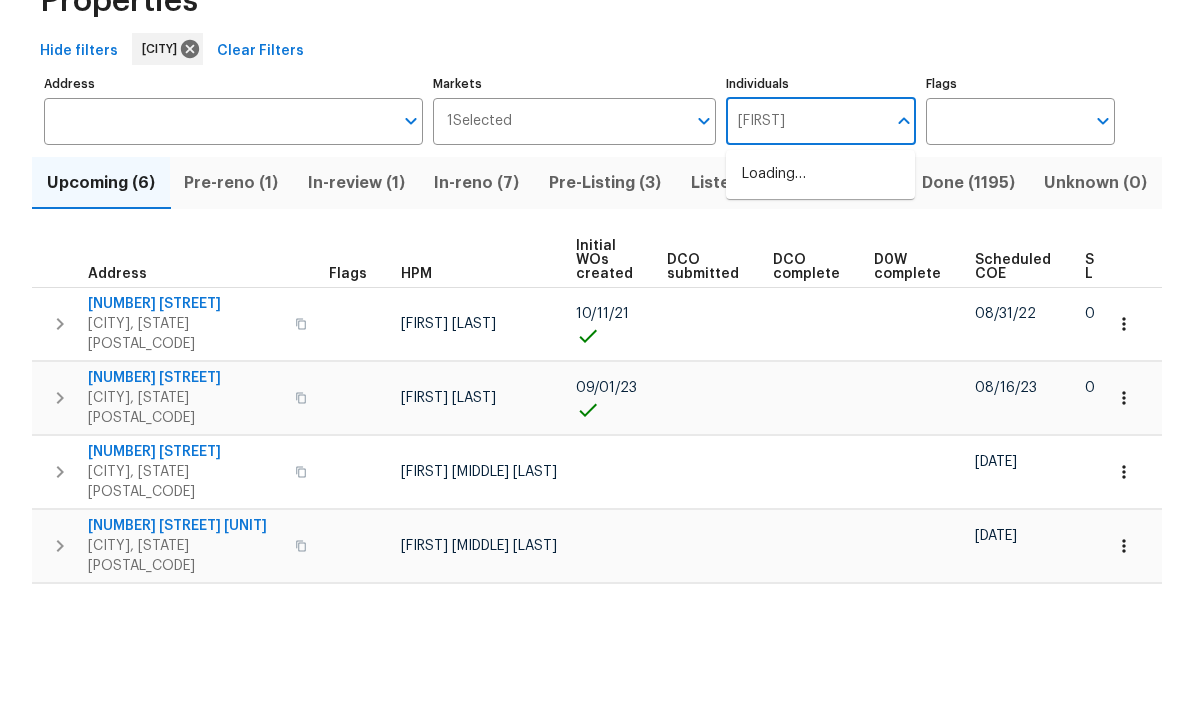 type on "frank" 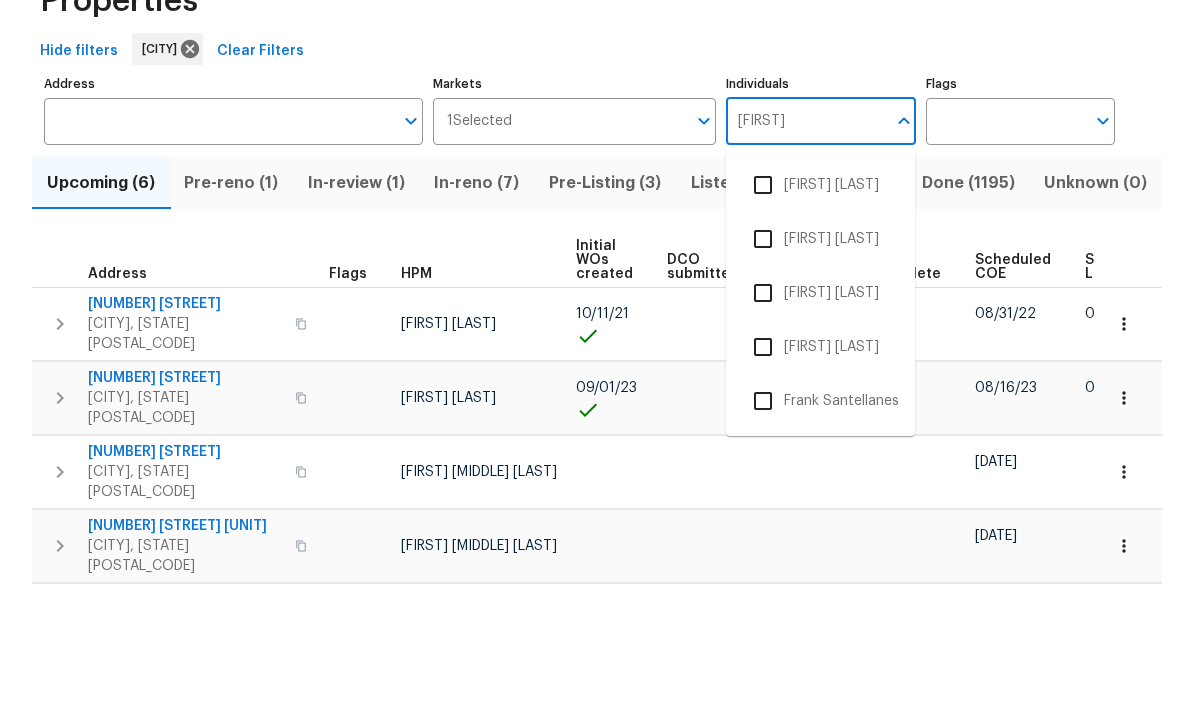 scroll, scrollTop: 75, scrollLeft: 0, axis: vertical 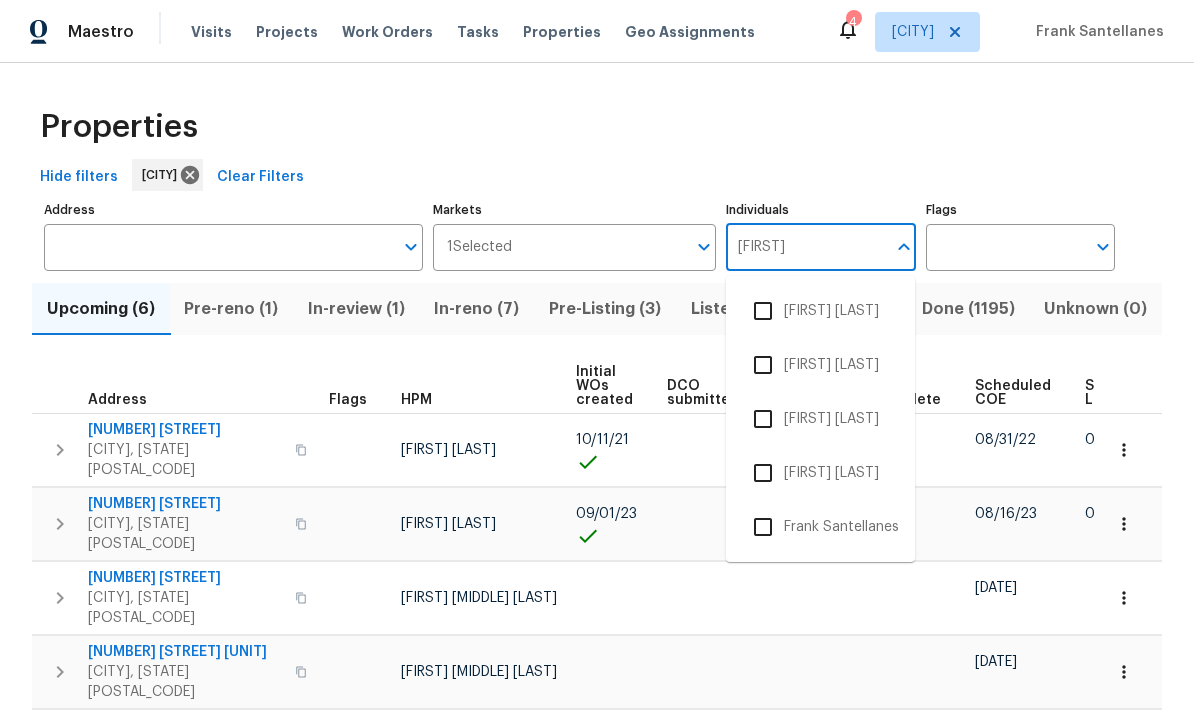 click at bounding box center (763, 527) 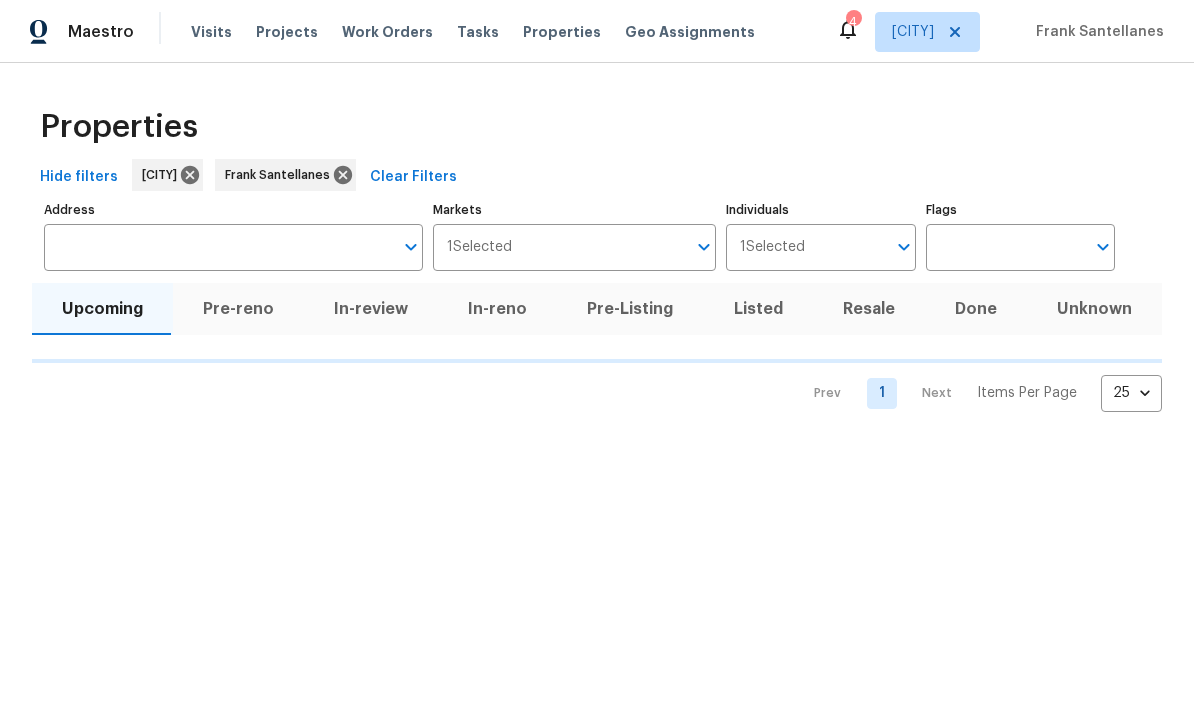 scroll, scrollTop: 0, scrollLeft: 0, axis: both 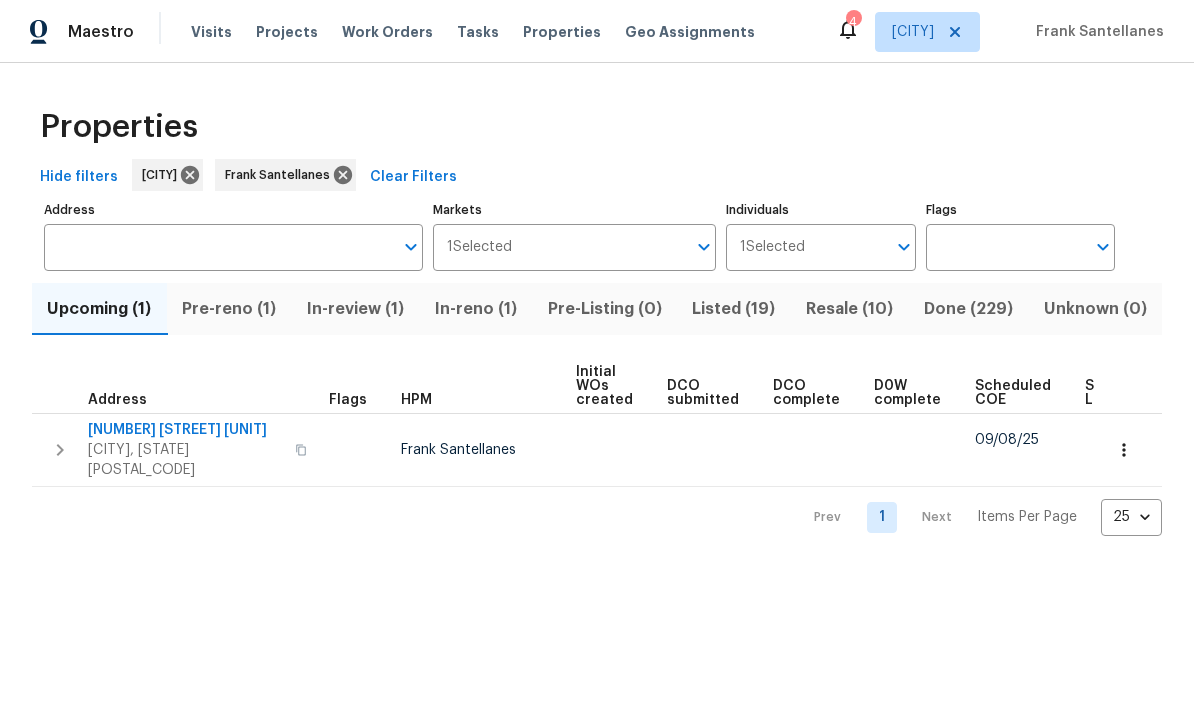 click on "Resale (10)" at bounding box center [850, 309] 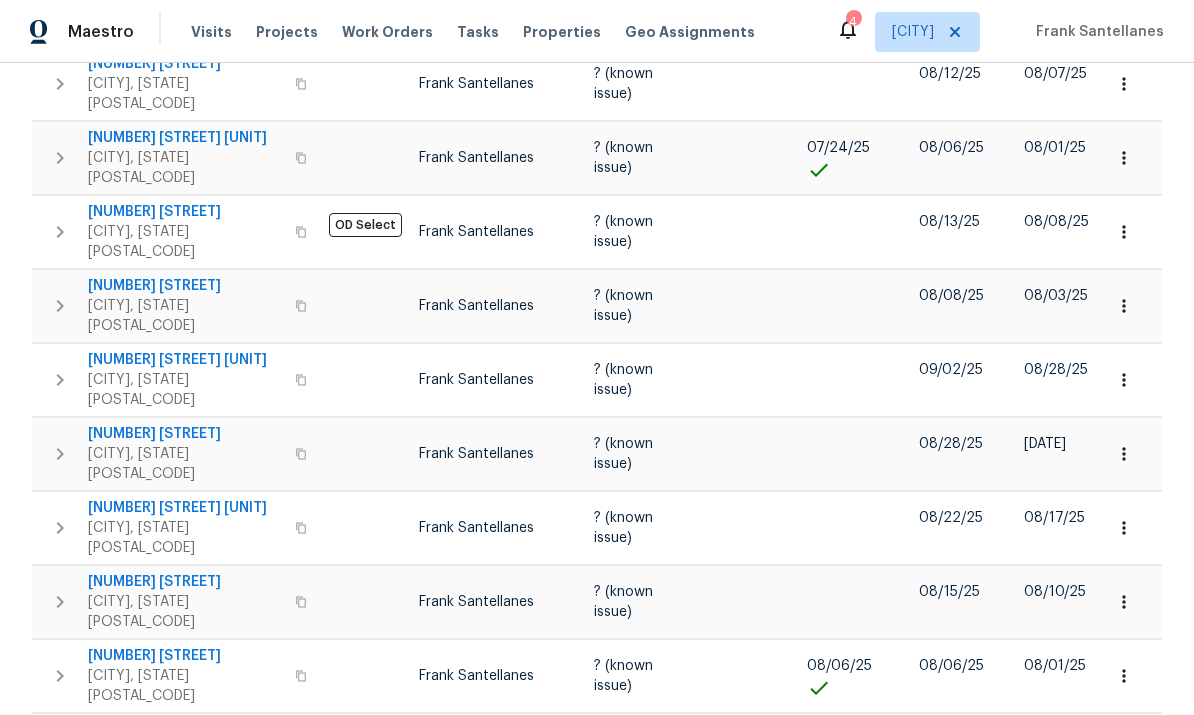 scroll, scrollTop: 365, scrollLeft: 0, axis: vertical 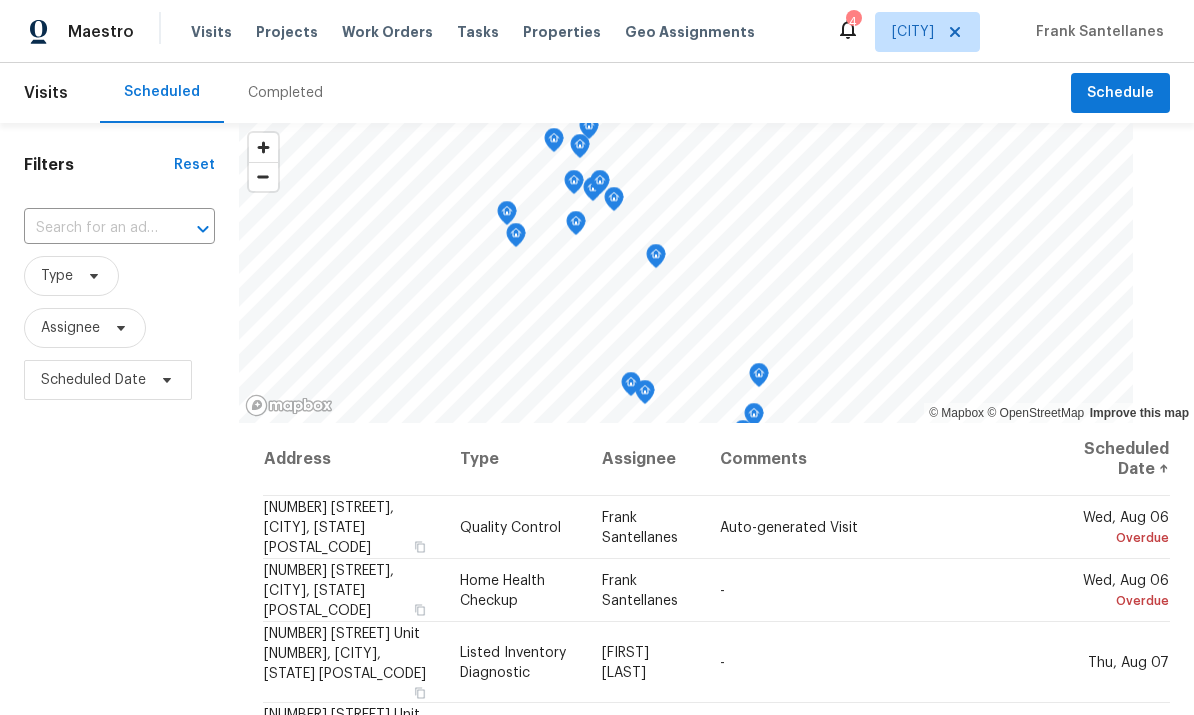 click on "Work Orders" at bounding box center [387, 32] 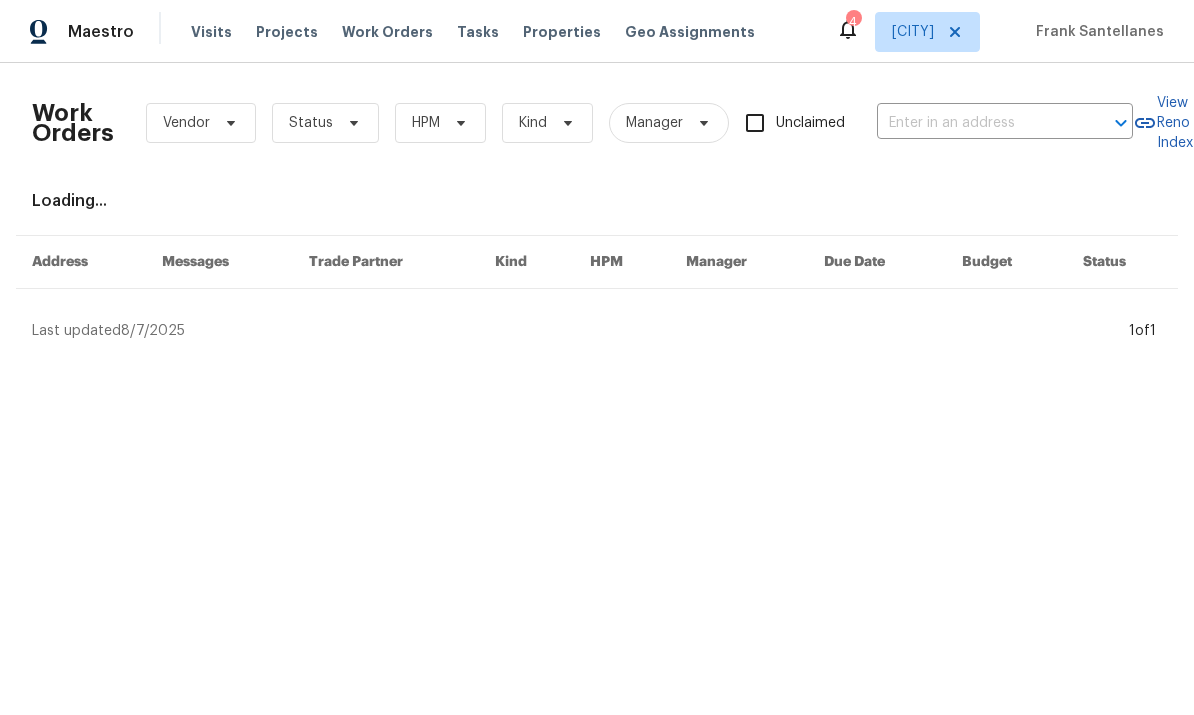 click at bounding box center [977, 123] 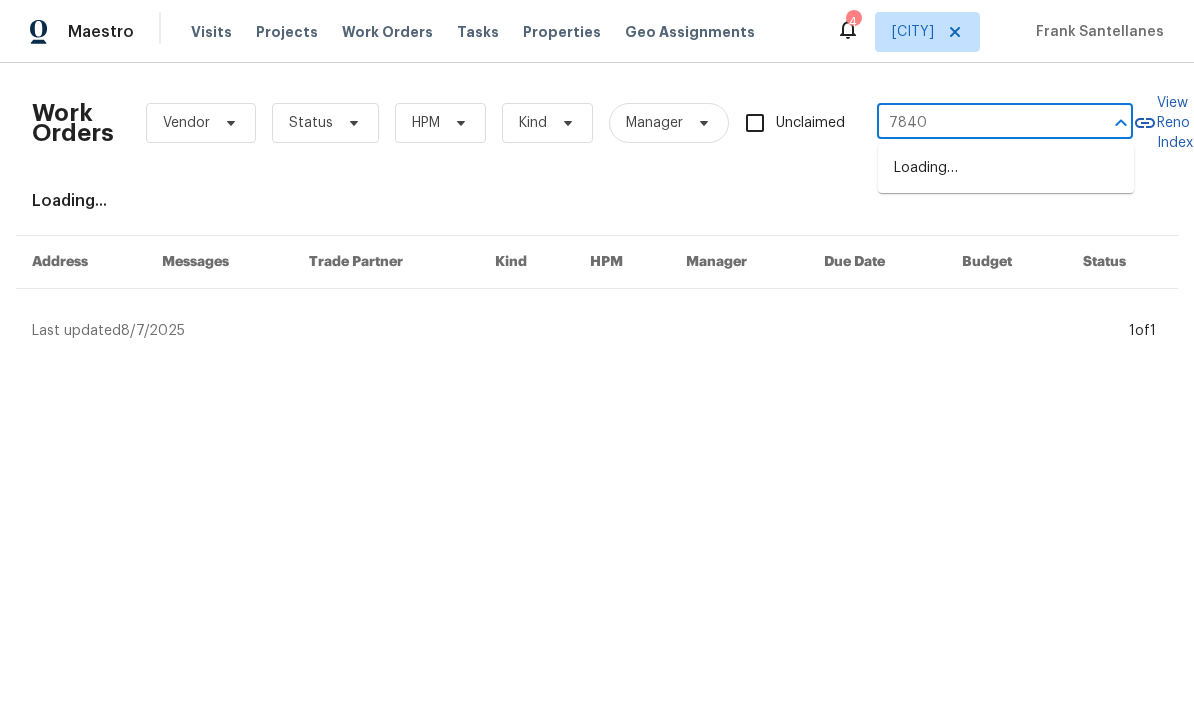 type on "7840" 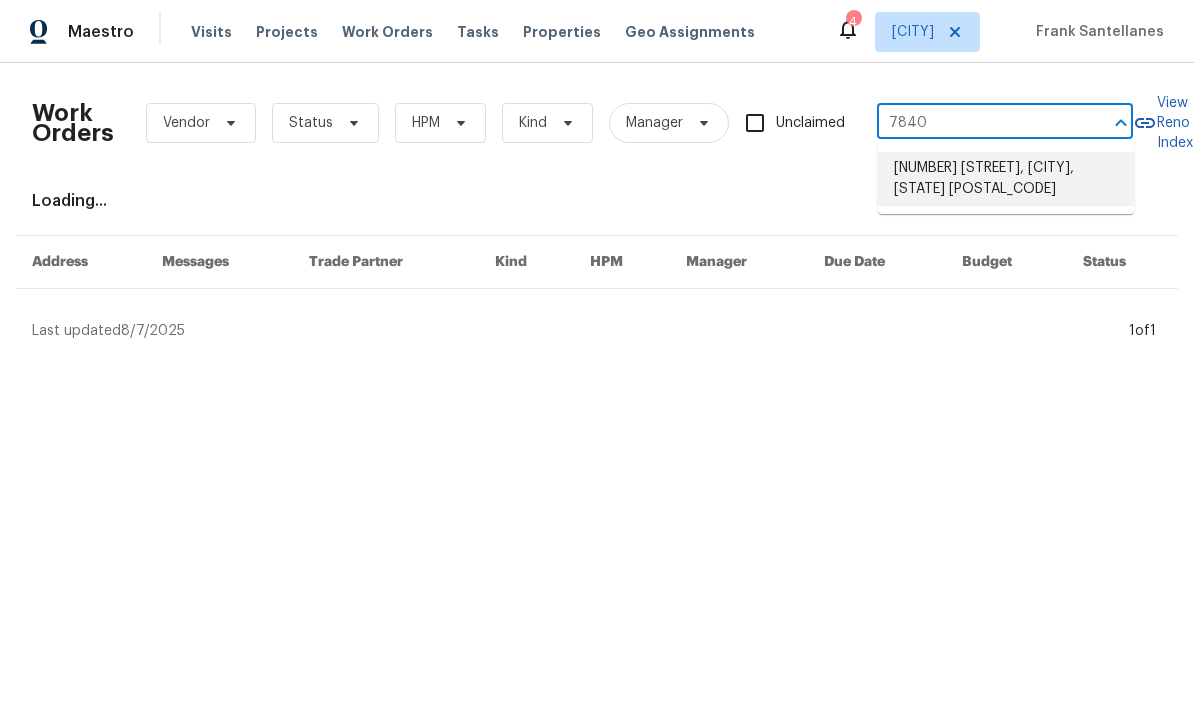 click on "[NUMBER] [STREET], [CITY], [STATE] [POSTAL_CODE]" at bounding box center [1006, 179] 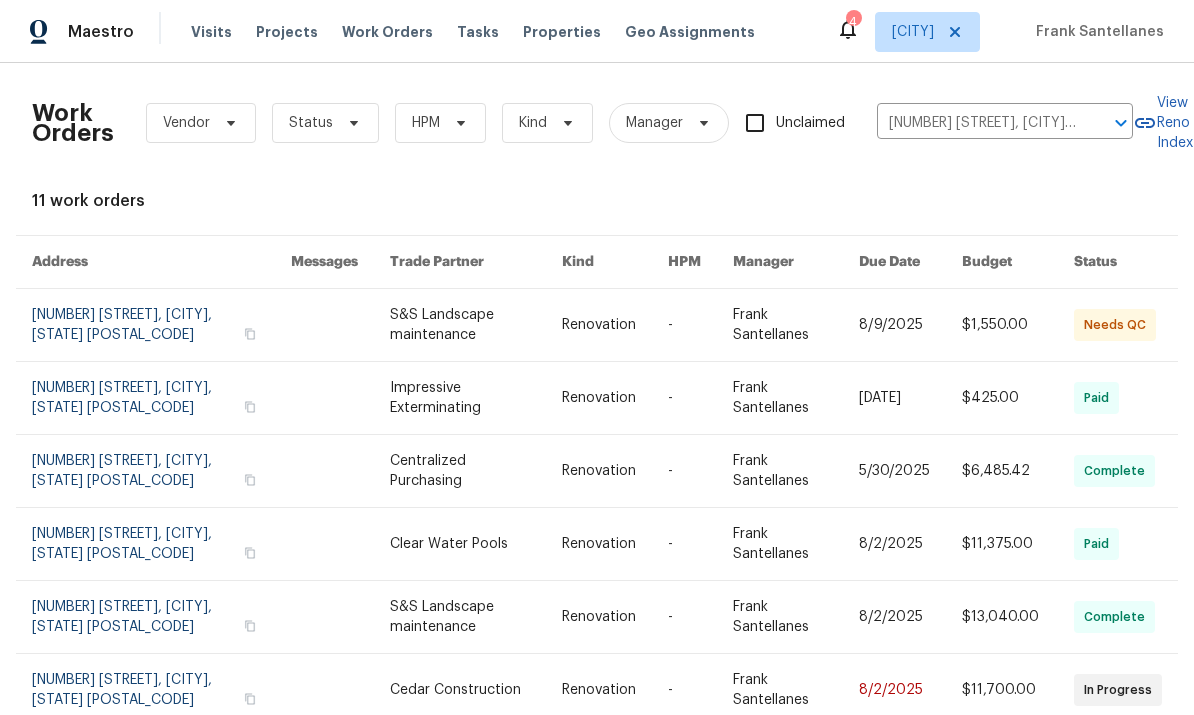 click at bounding box center (910, 325) 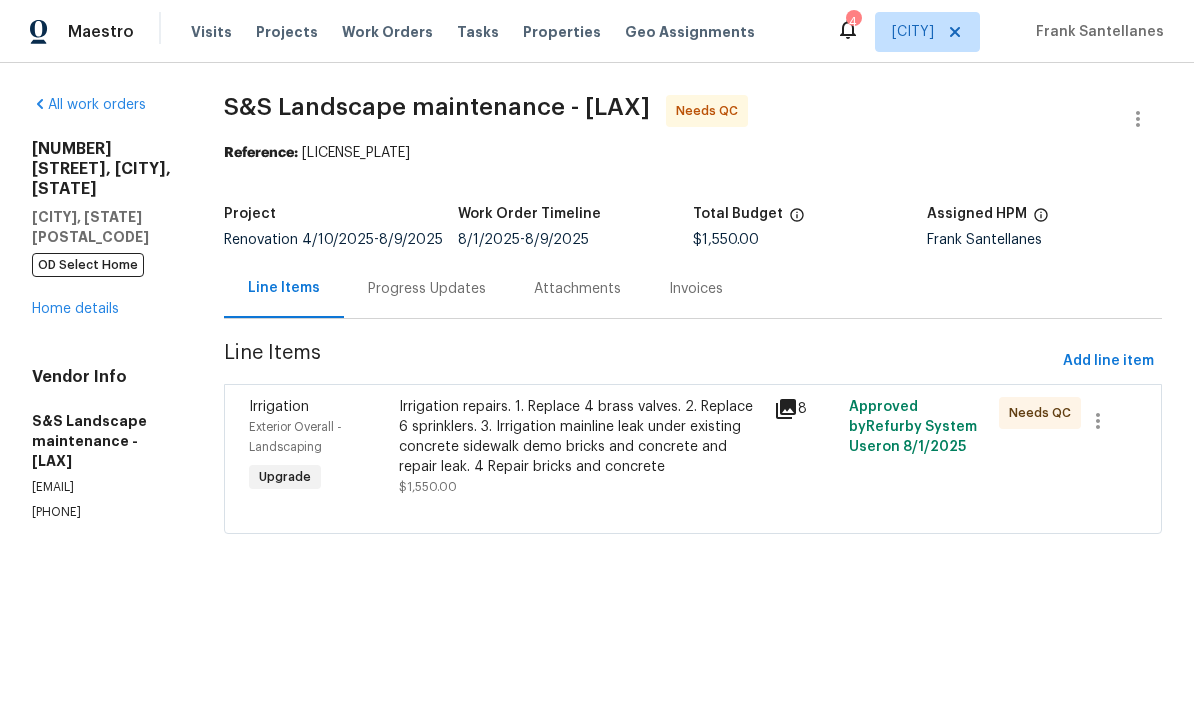 click on "Irrigation repairs.
1. Replace 4 brass valves.
2. Replace 6 sprinklers.
3. Irrigation mainline leak under existing concrete sidewalk demo bricks and concrete and repair leak.
4 Repair bricks and concrete" at bounding box center [580, 437] 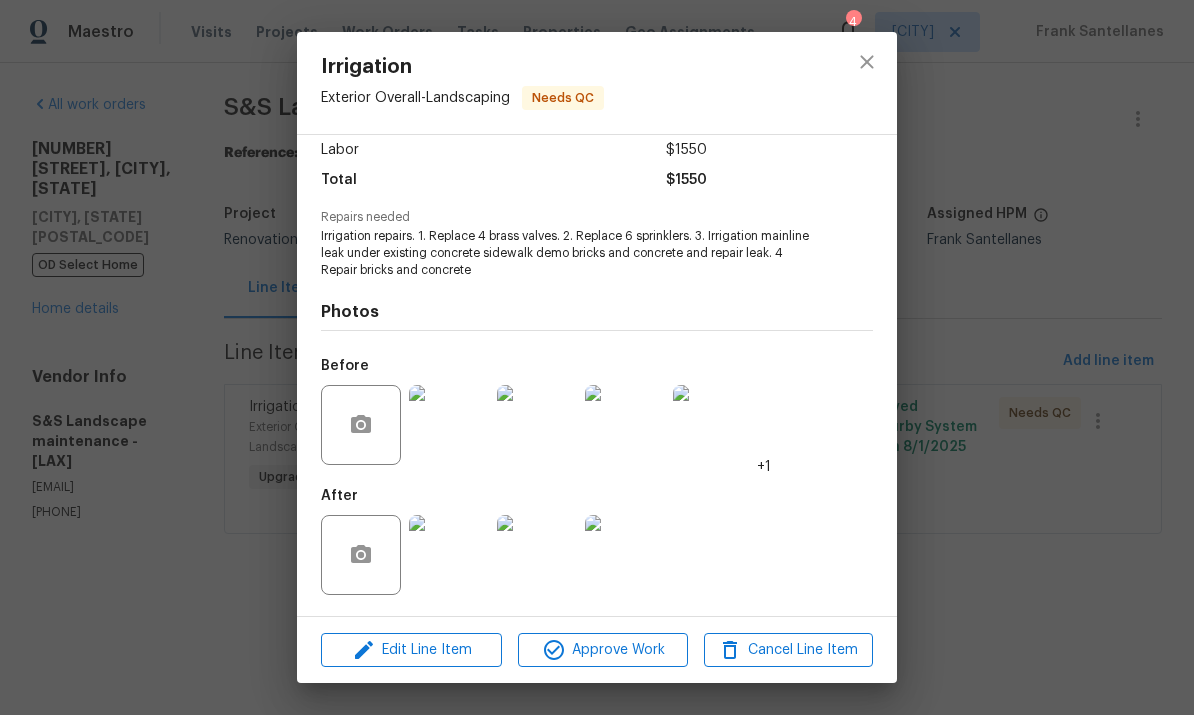 scroll, scrollTop: 143, scrollLeft: 0, axis: vertical 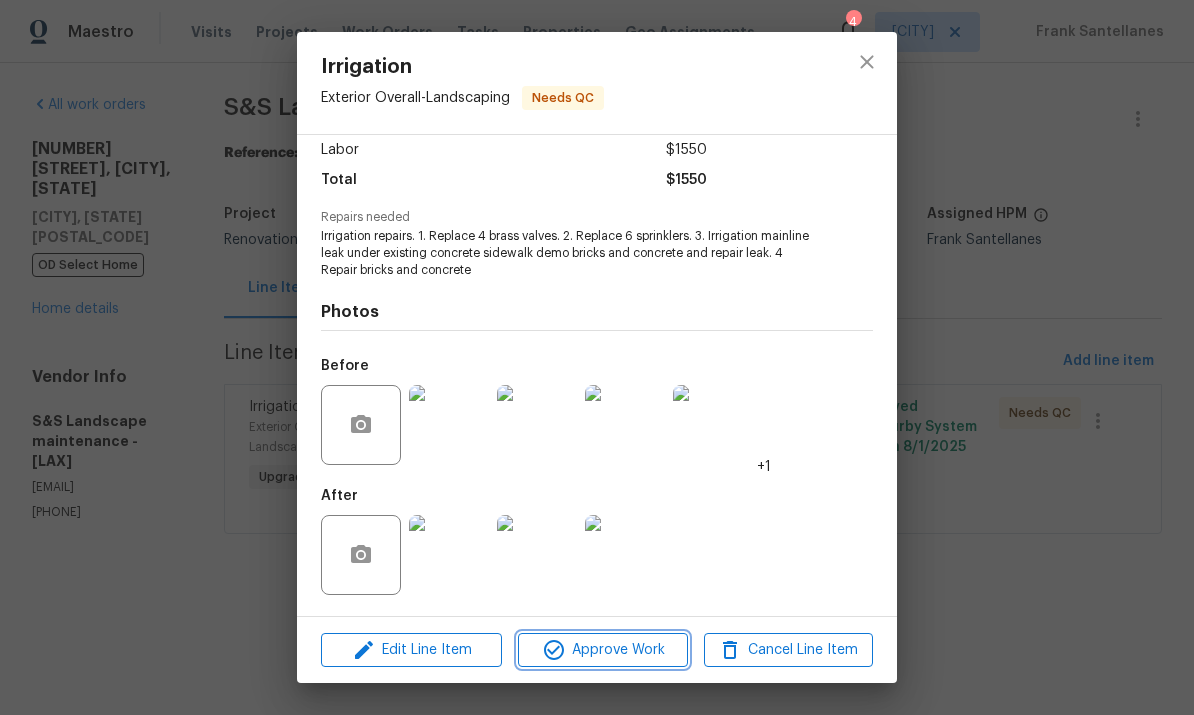 click on "Approve Work" at bounding box center [602, 650] 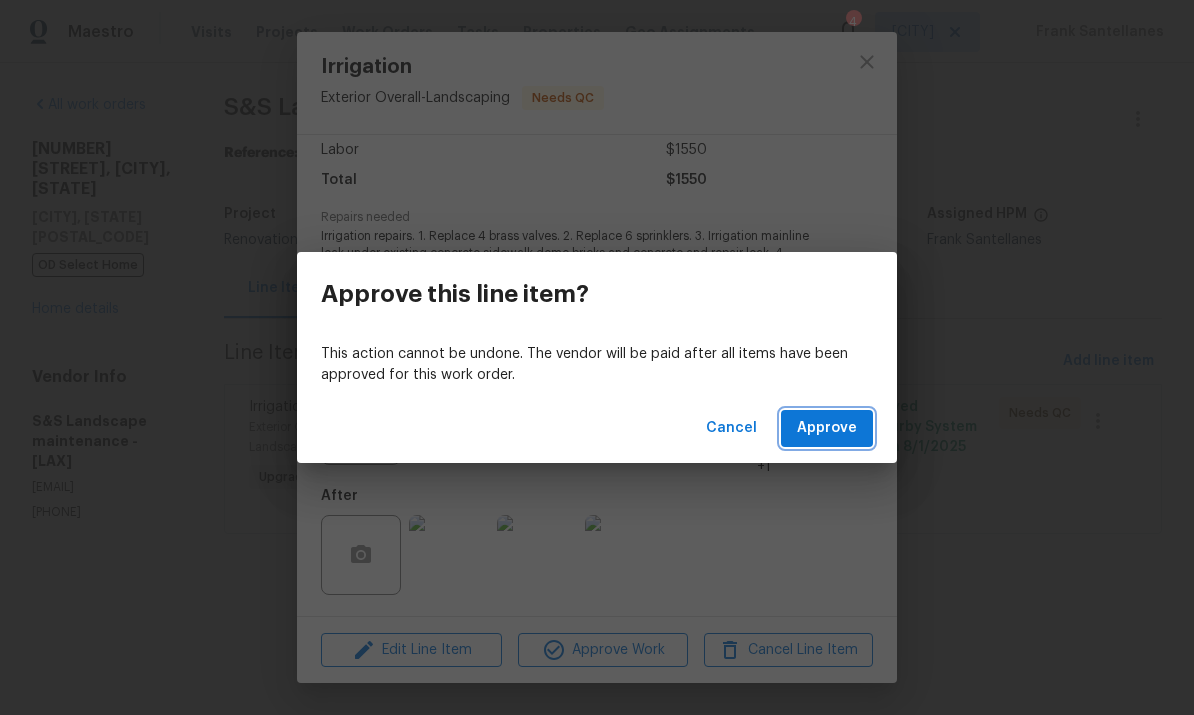 click on "Approve" at bounding box center (827, 428) 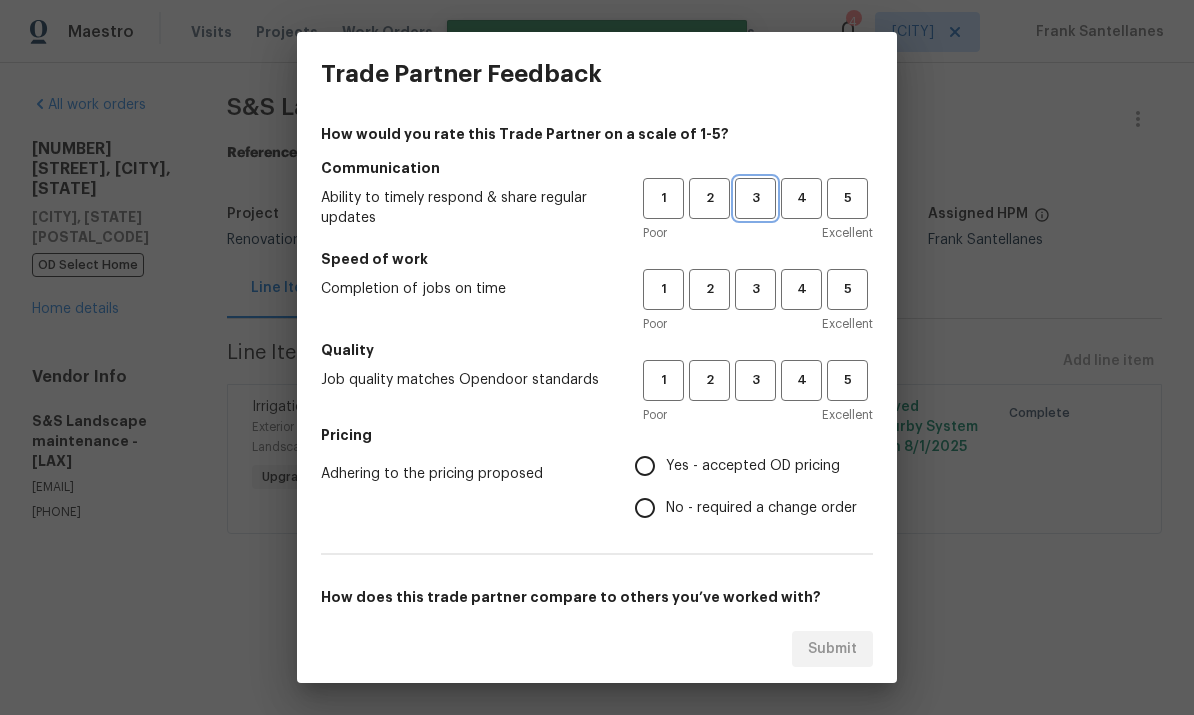 click on "3" at bounding box center (755, 198) 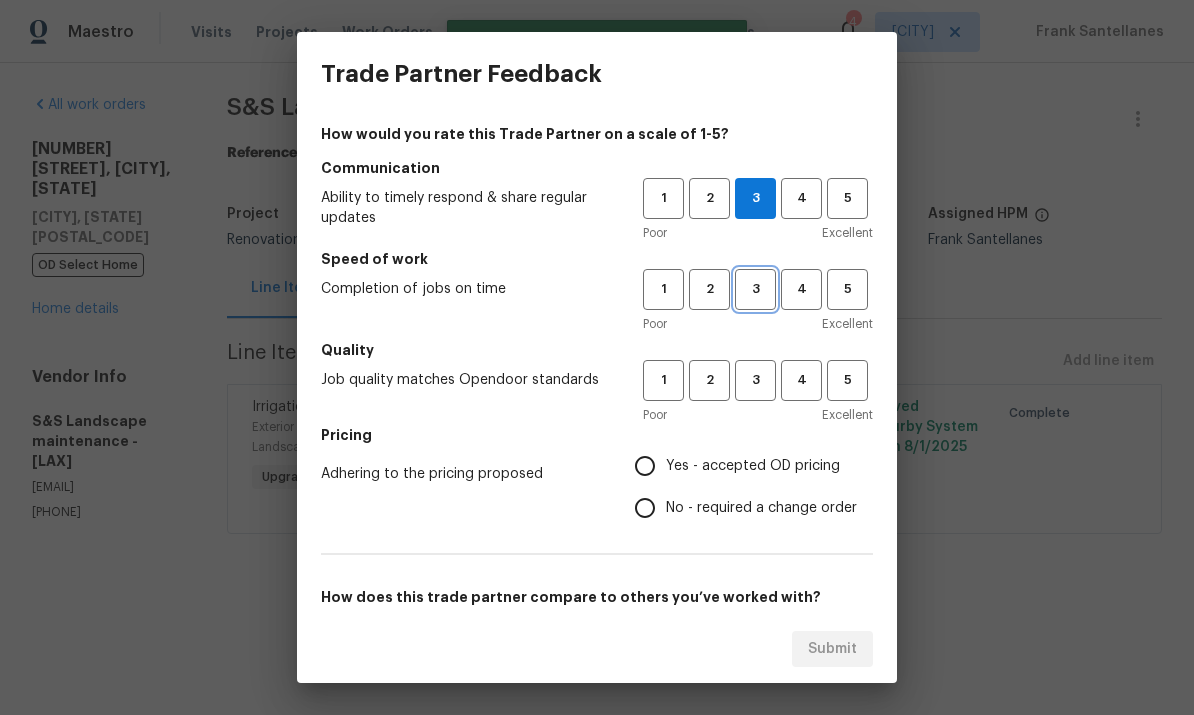 click on "3" at bounding box center [755, 289] 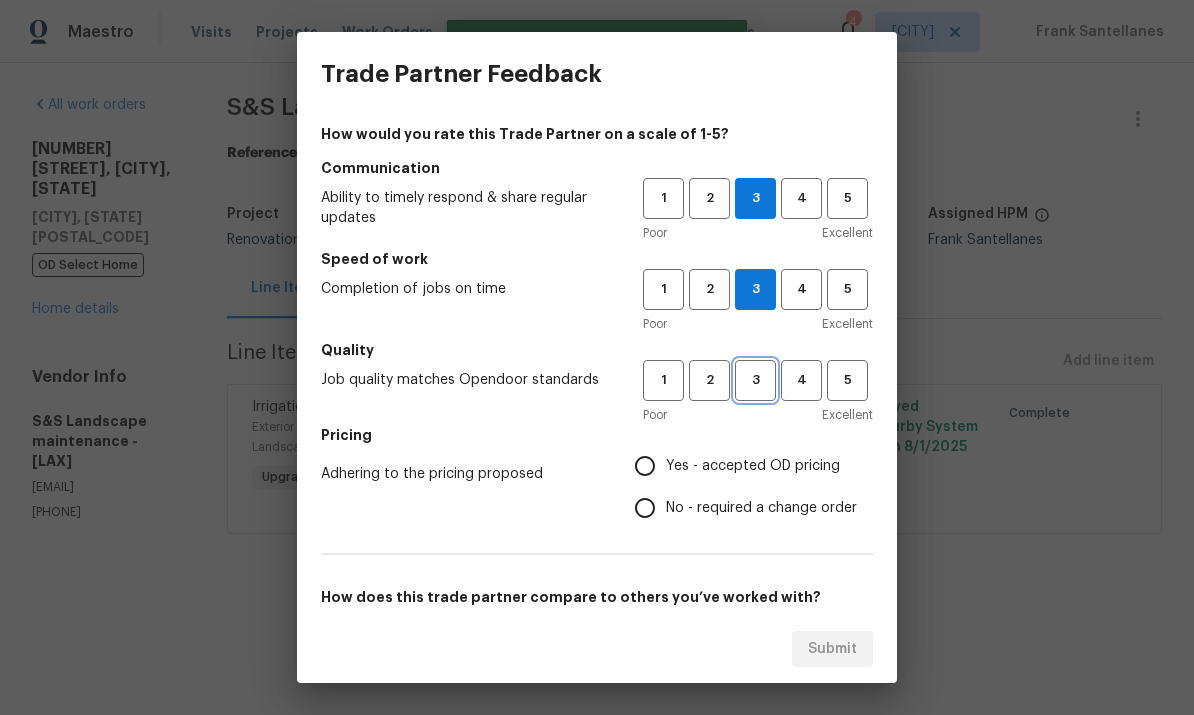click on "3" at bounding box center (755, 380) 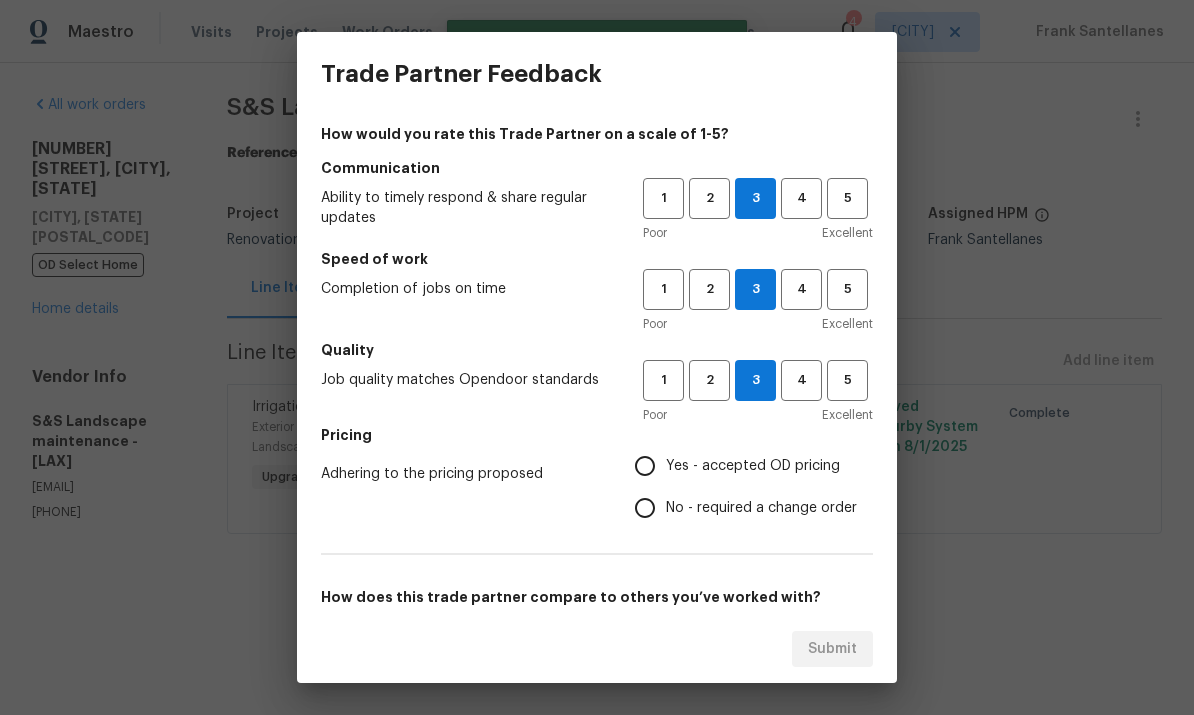 click on "Yes - accepted OD pricing" at bounding box center (645, 466) 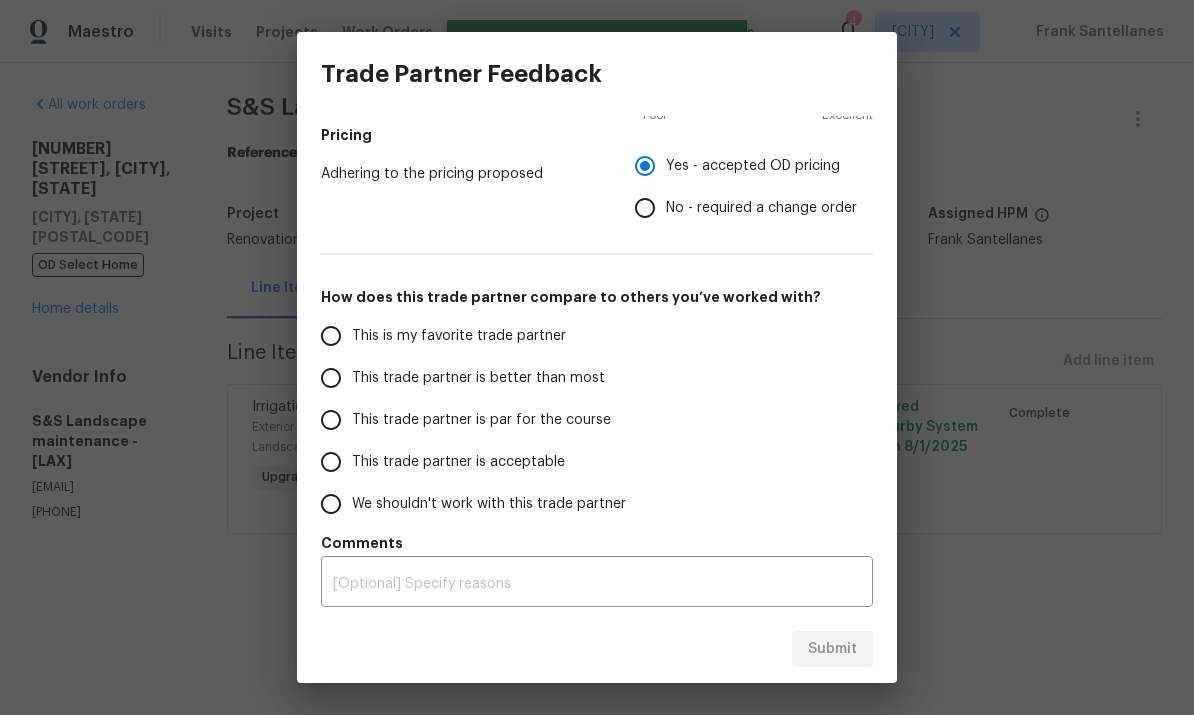 scroll, scrollTop: 300, scrollLeft: 0, axis: vertical 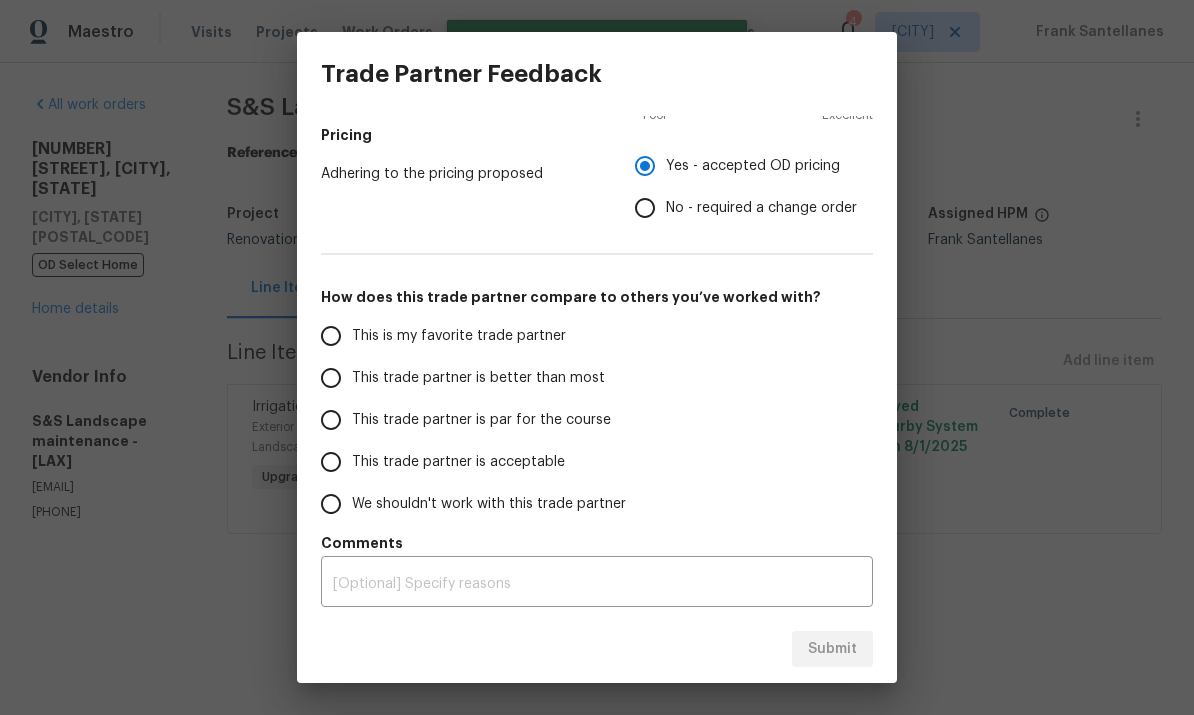 click on "This trade partner is par for the course" at bounding box center (331, 420) 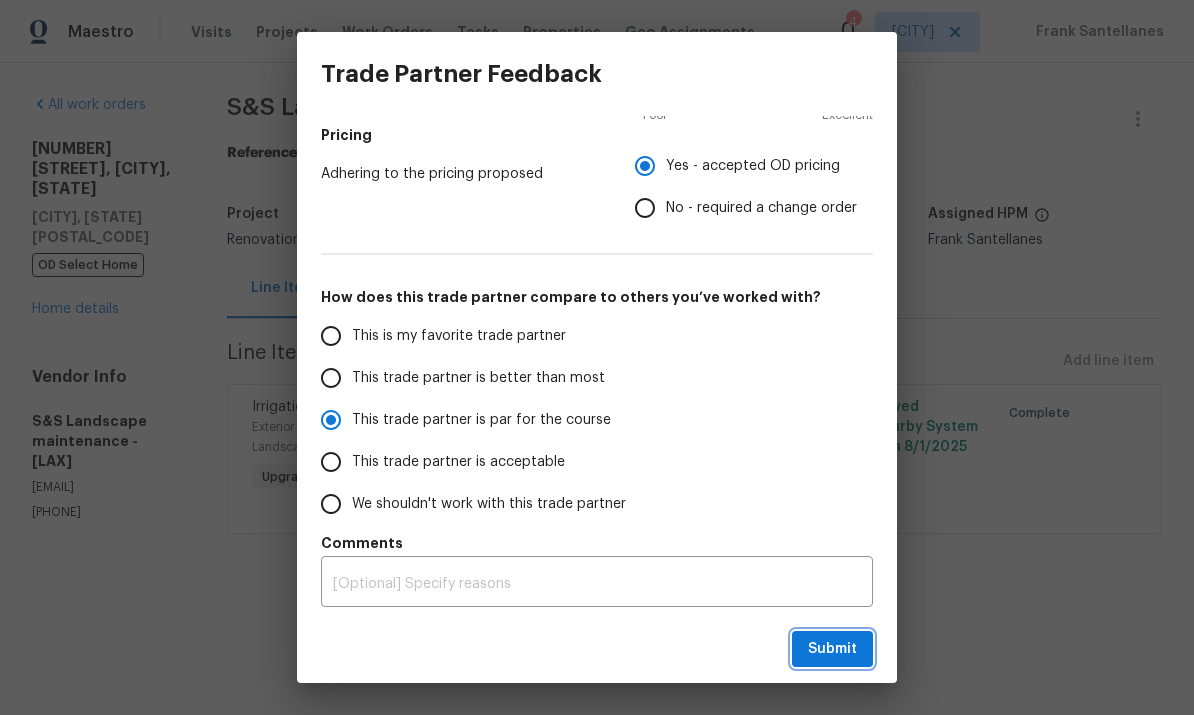 click on "Submit" at bounding box center [832, 649] 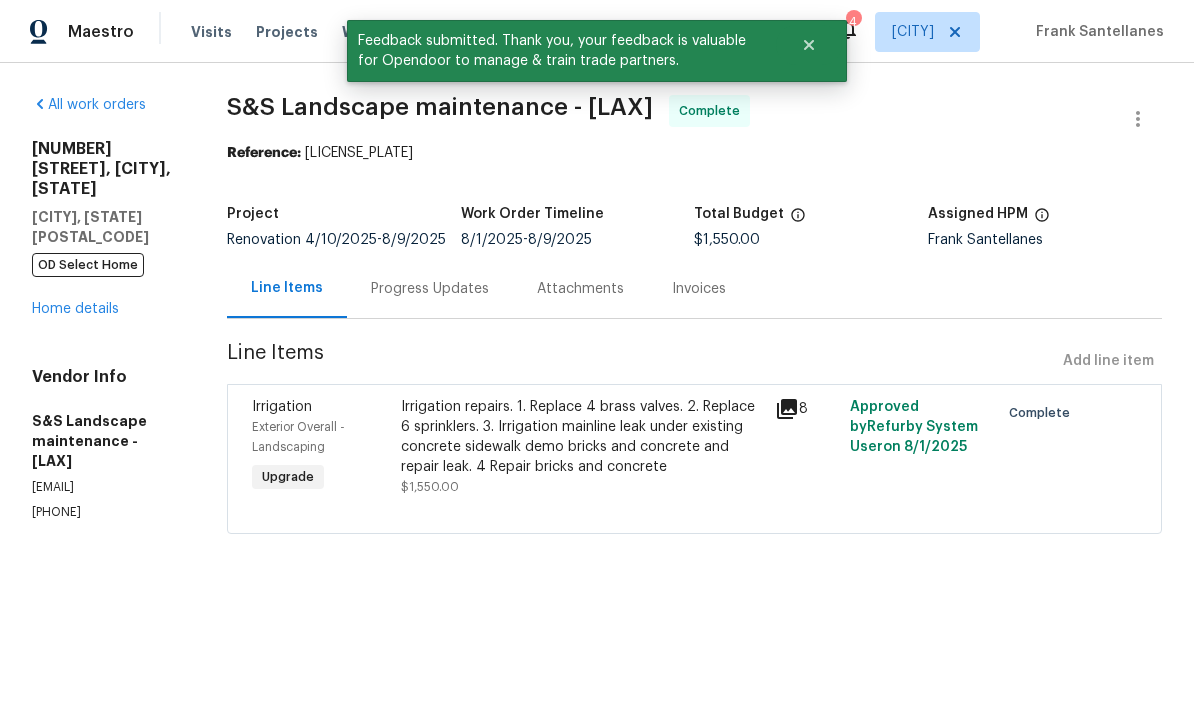 click on "Home details" at bounding box center [75, 309] 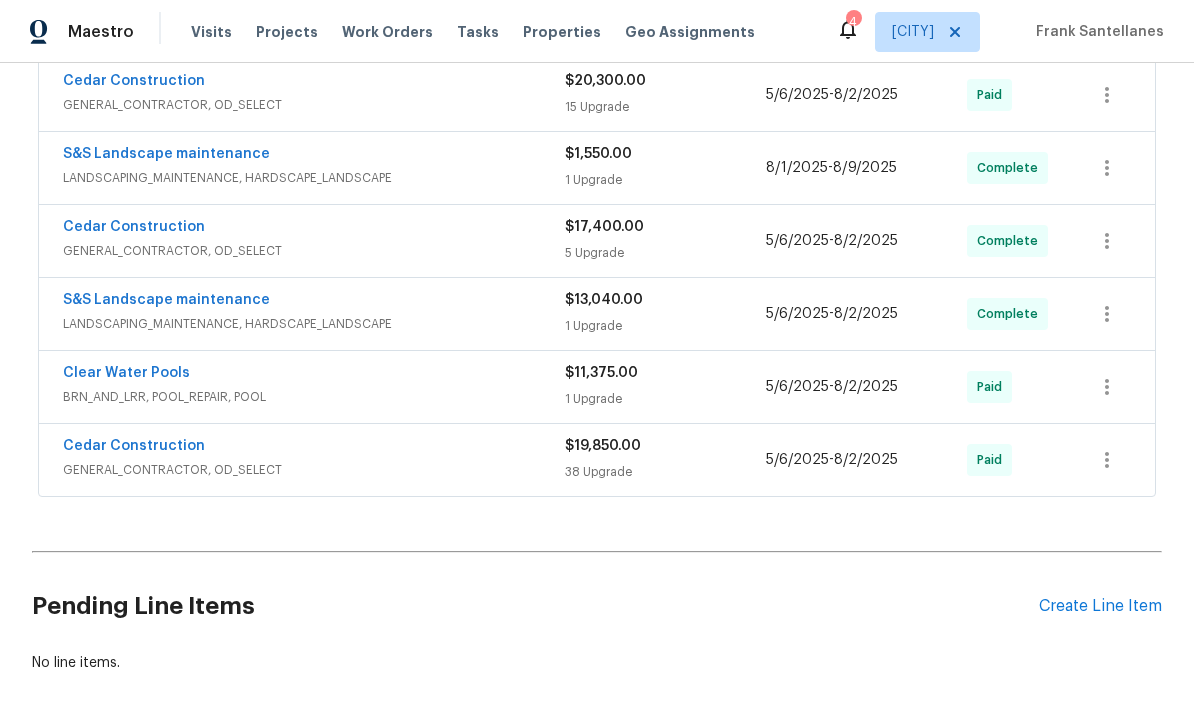 scroll, scrollTop: 772, scrollLeft: 0, axis: vertical 